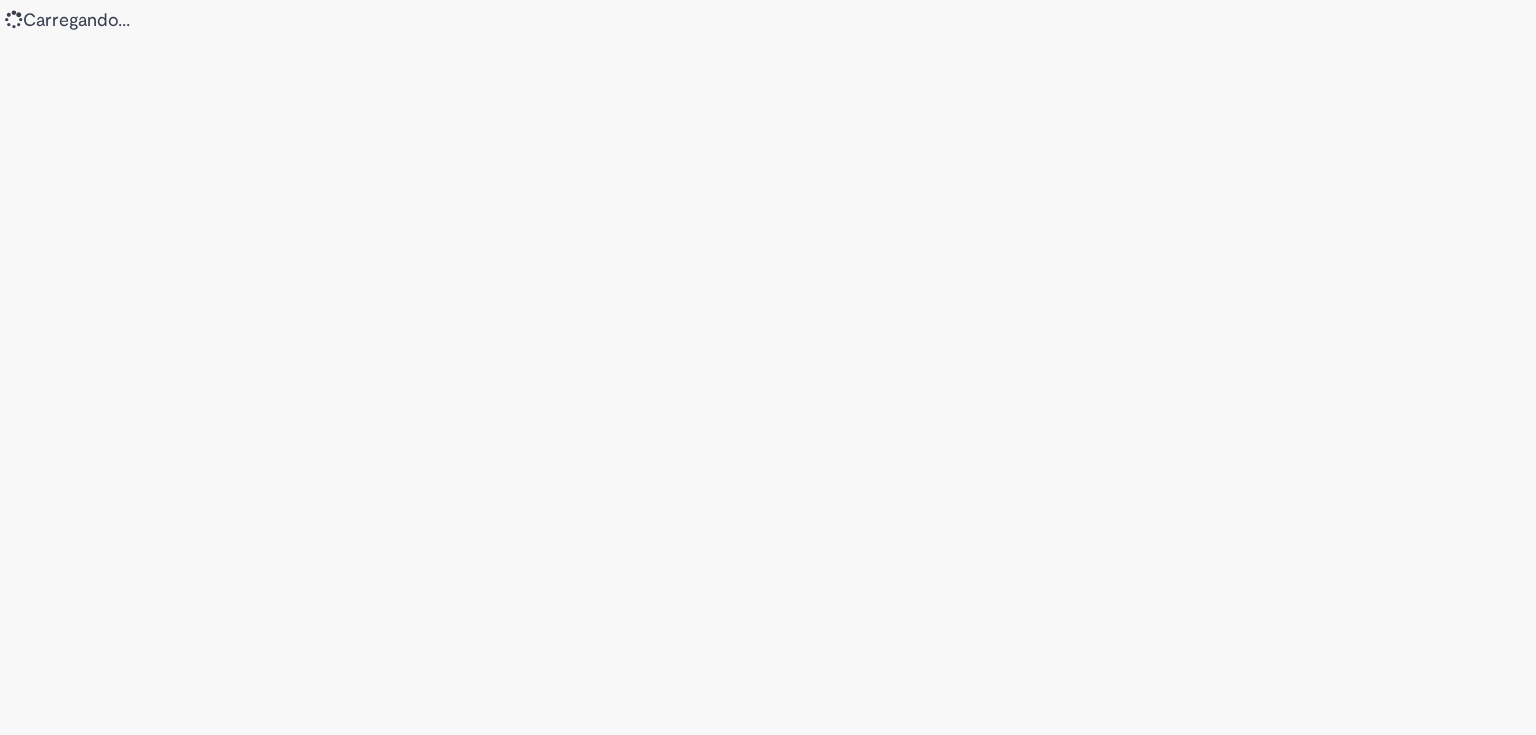 scroll, scrollTop: 0, scrollLeft: 0, axis: both 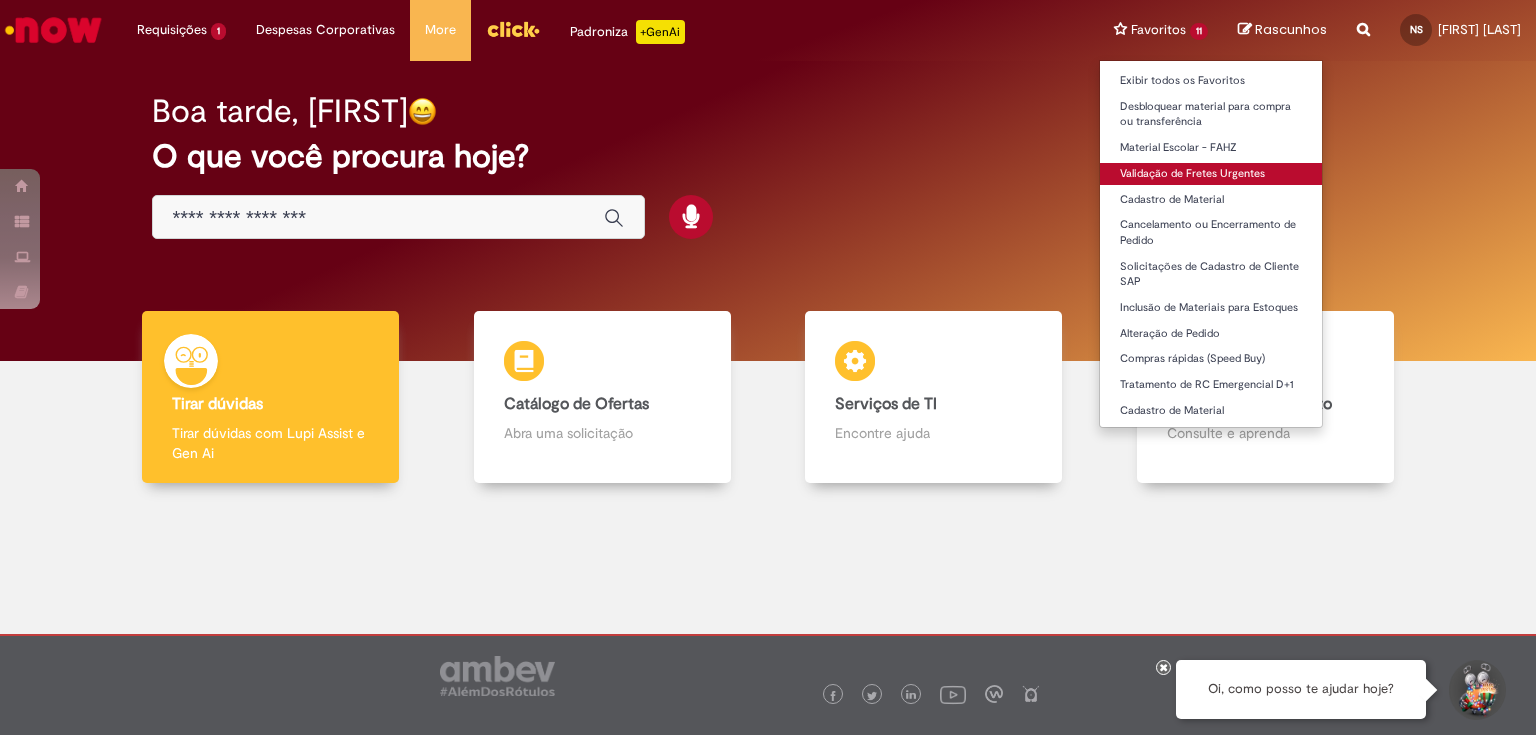 click on "Validação de Fretes Urgentes" at bounding box center [1211, 174] 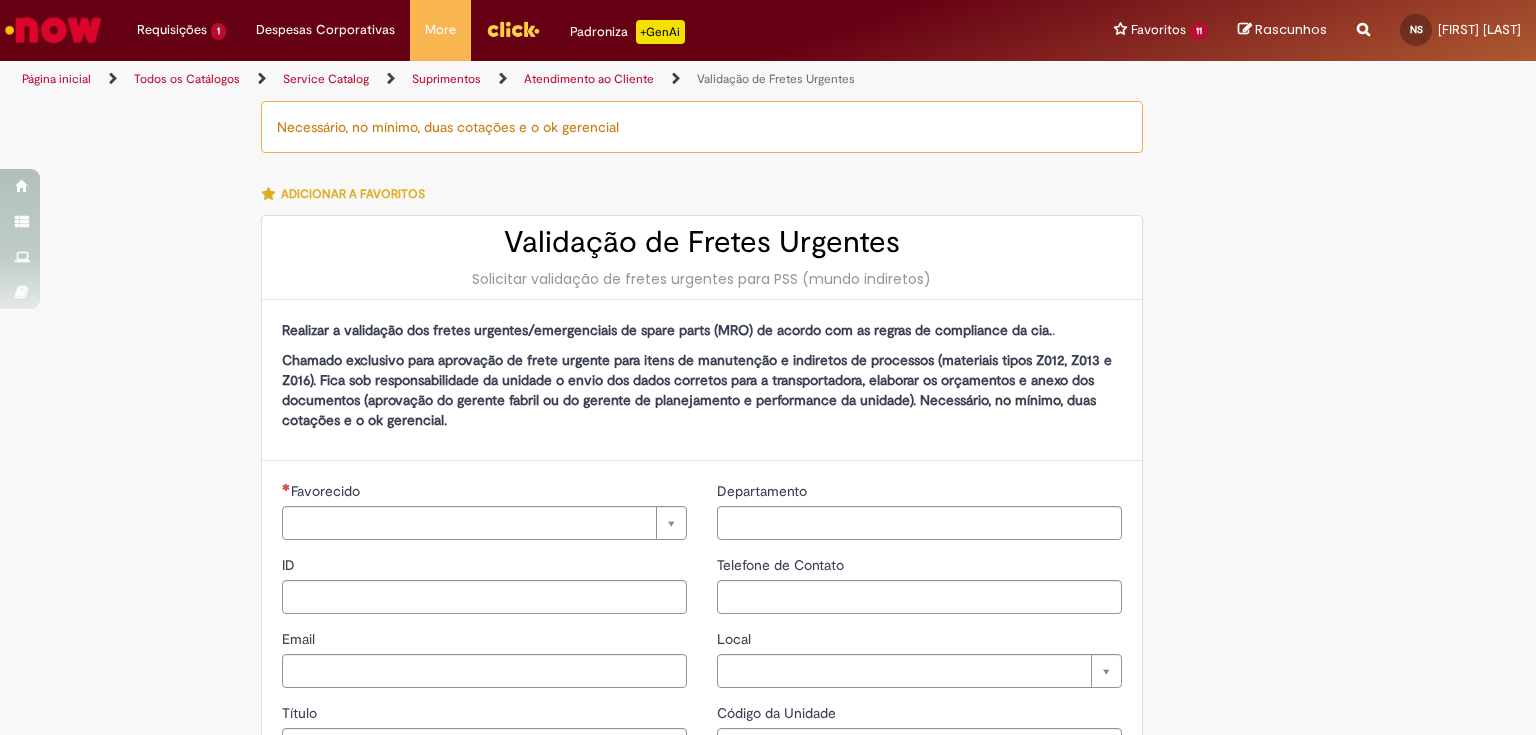 type on "********" 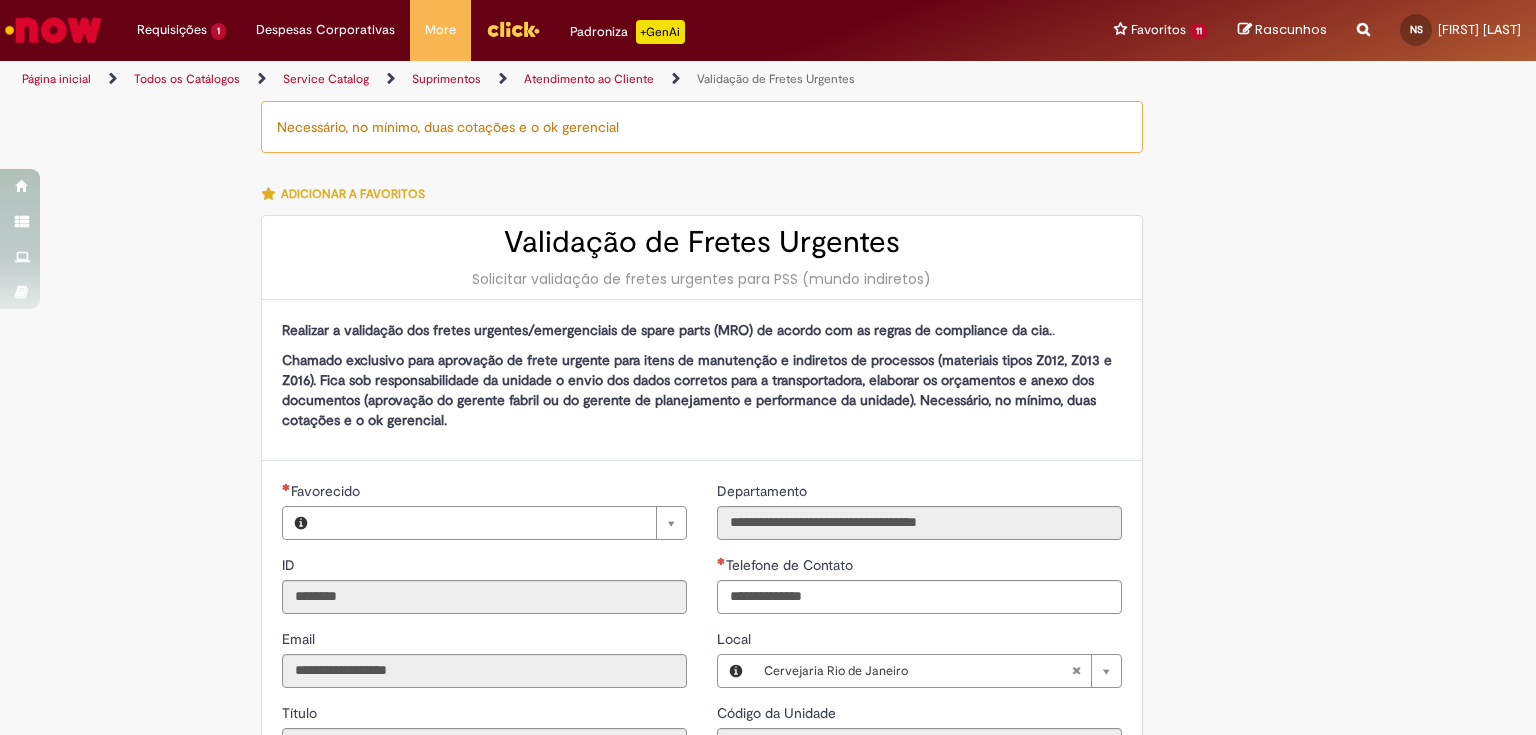 type on "**********" 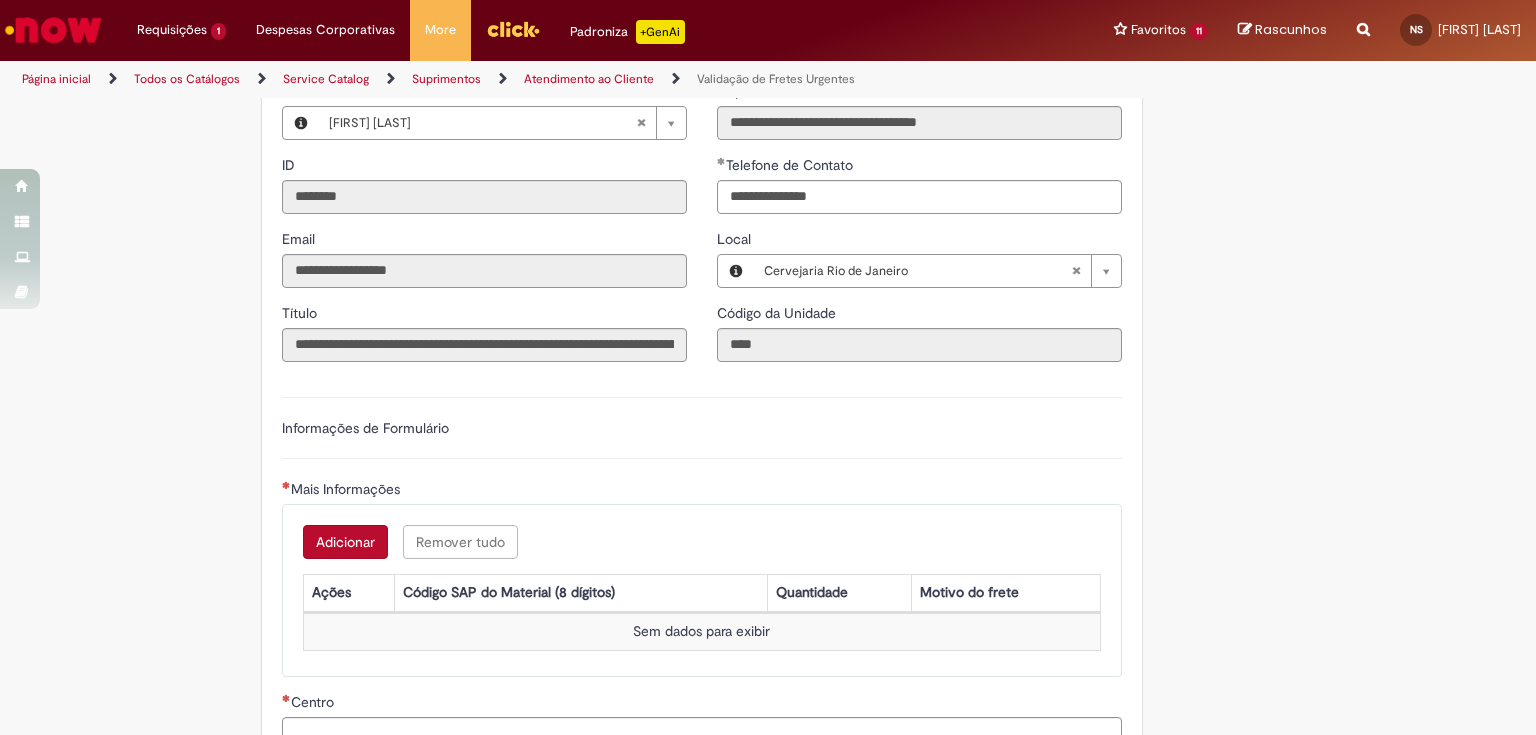 scroll, scrollTop: 560, scrollLeft: 0, axis: vertical 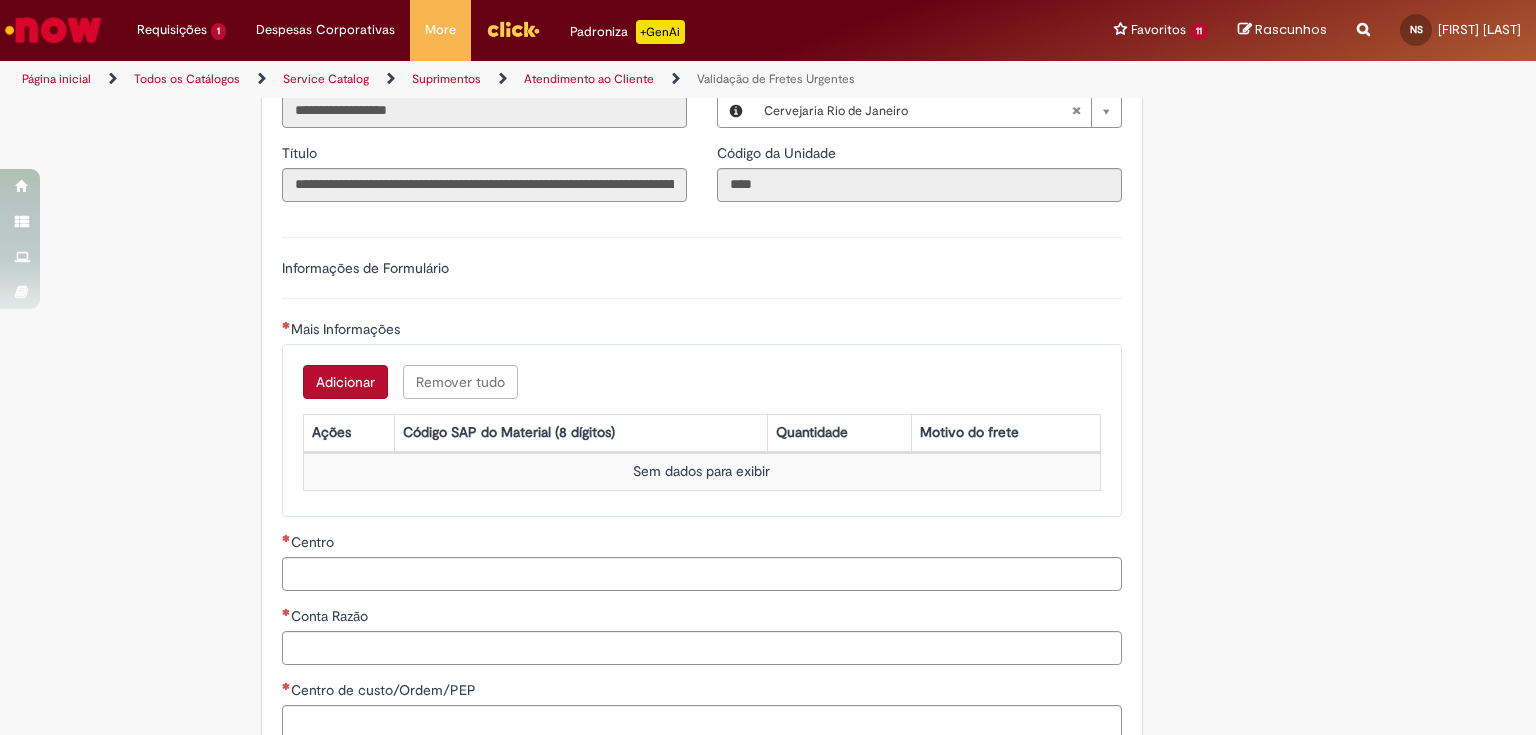 click on "Adicionar" at bounding box center [345, 382] 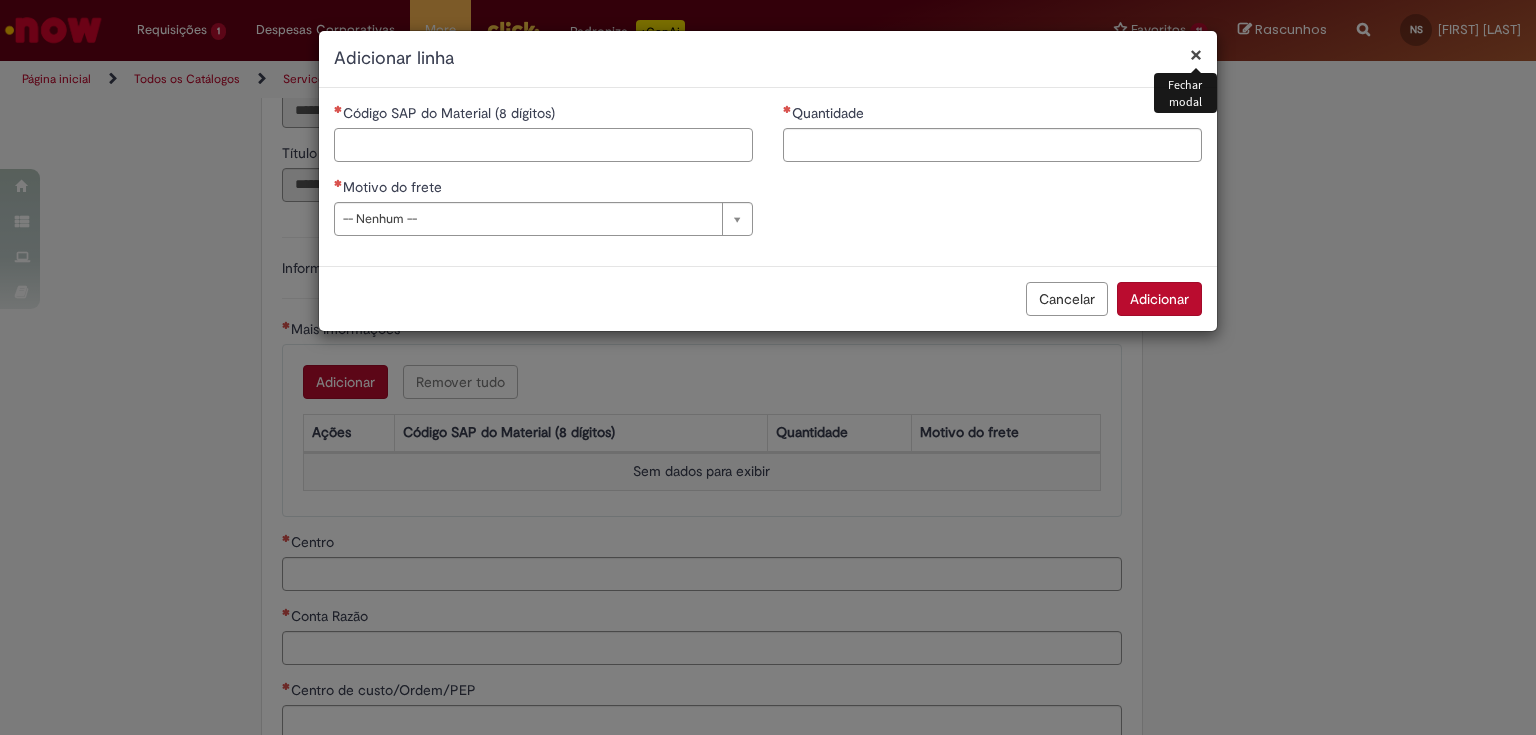 click on "Código SAP do Material (8 dígitos)" at bounding box center [543, 145] 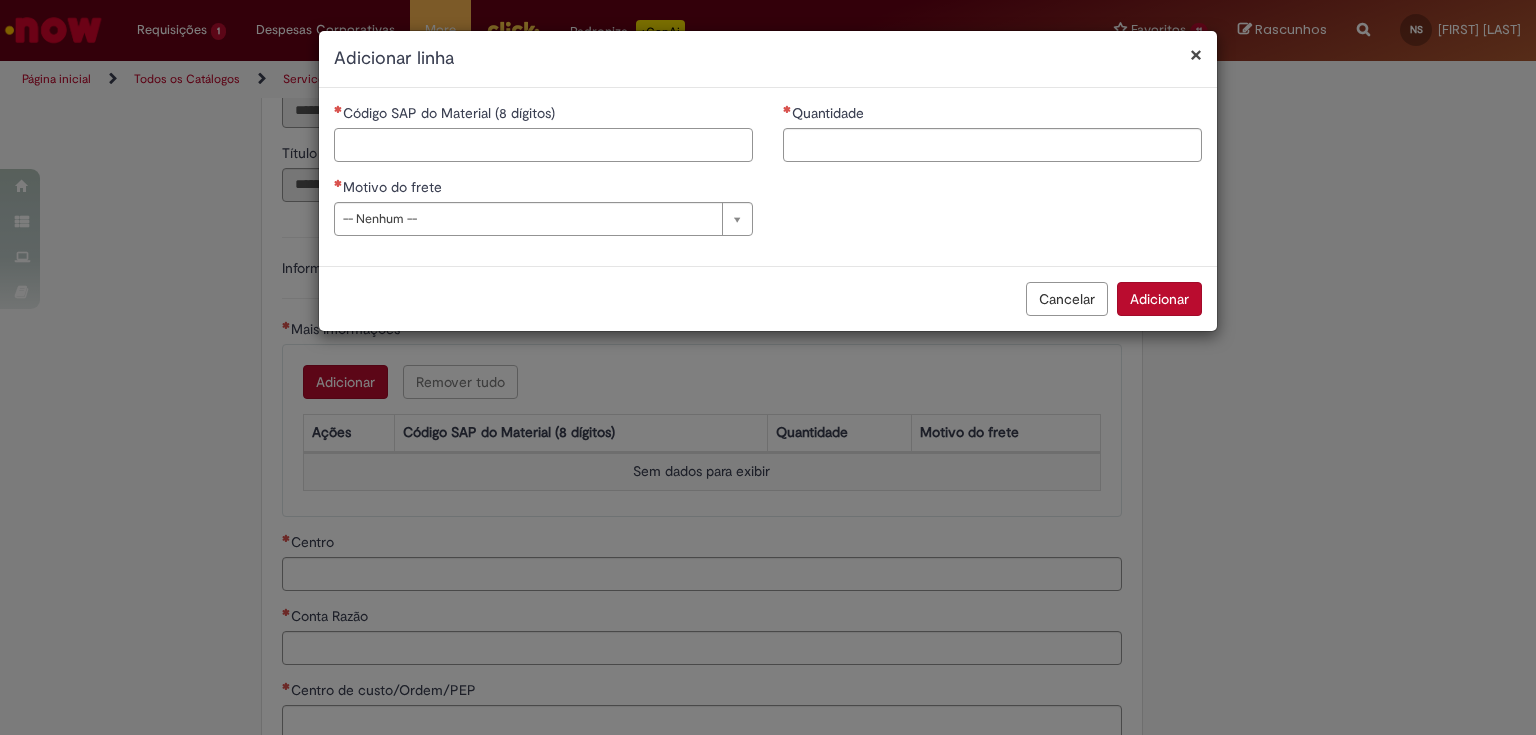 paste on "********" 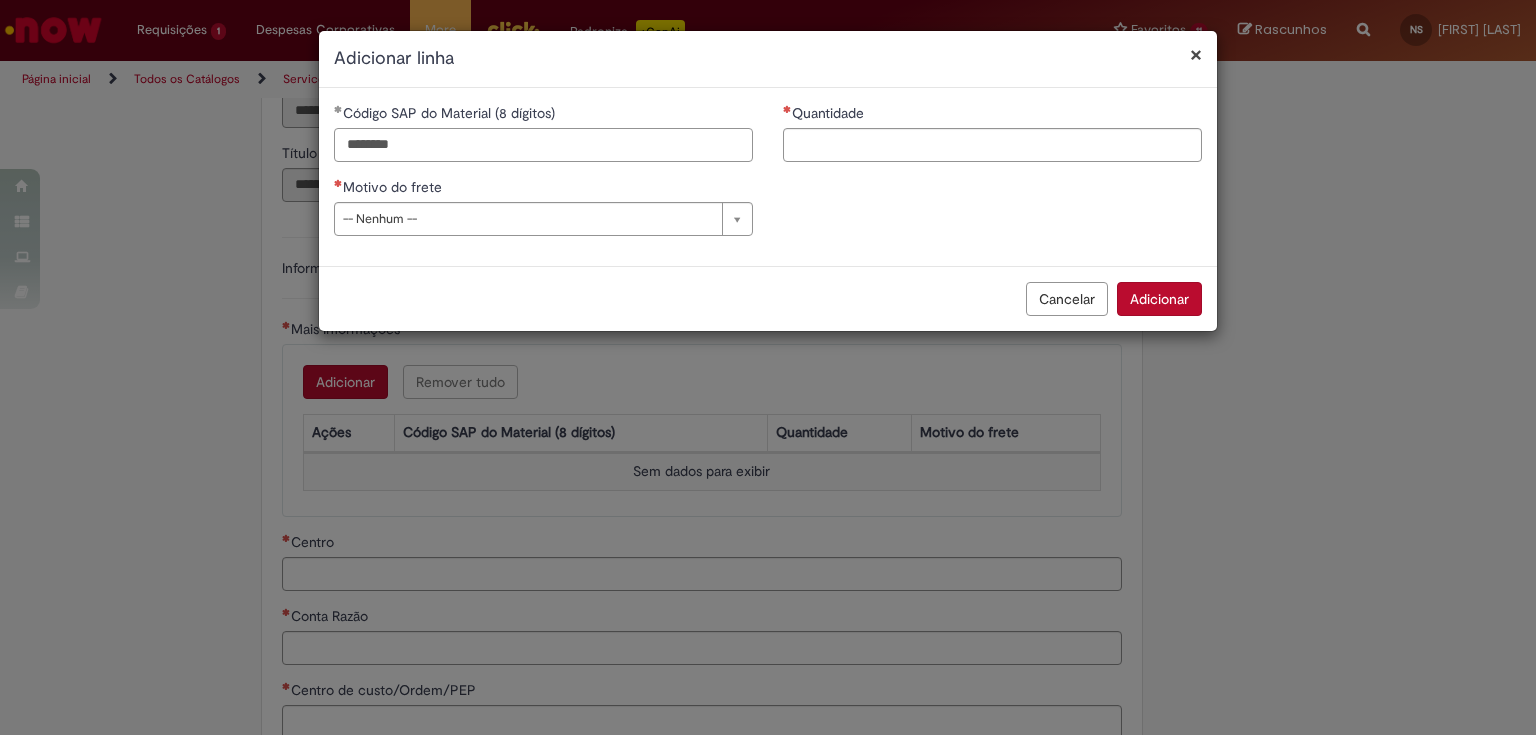 type on "********" 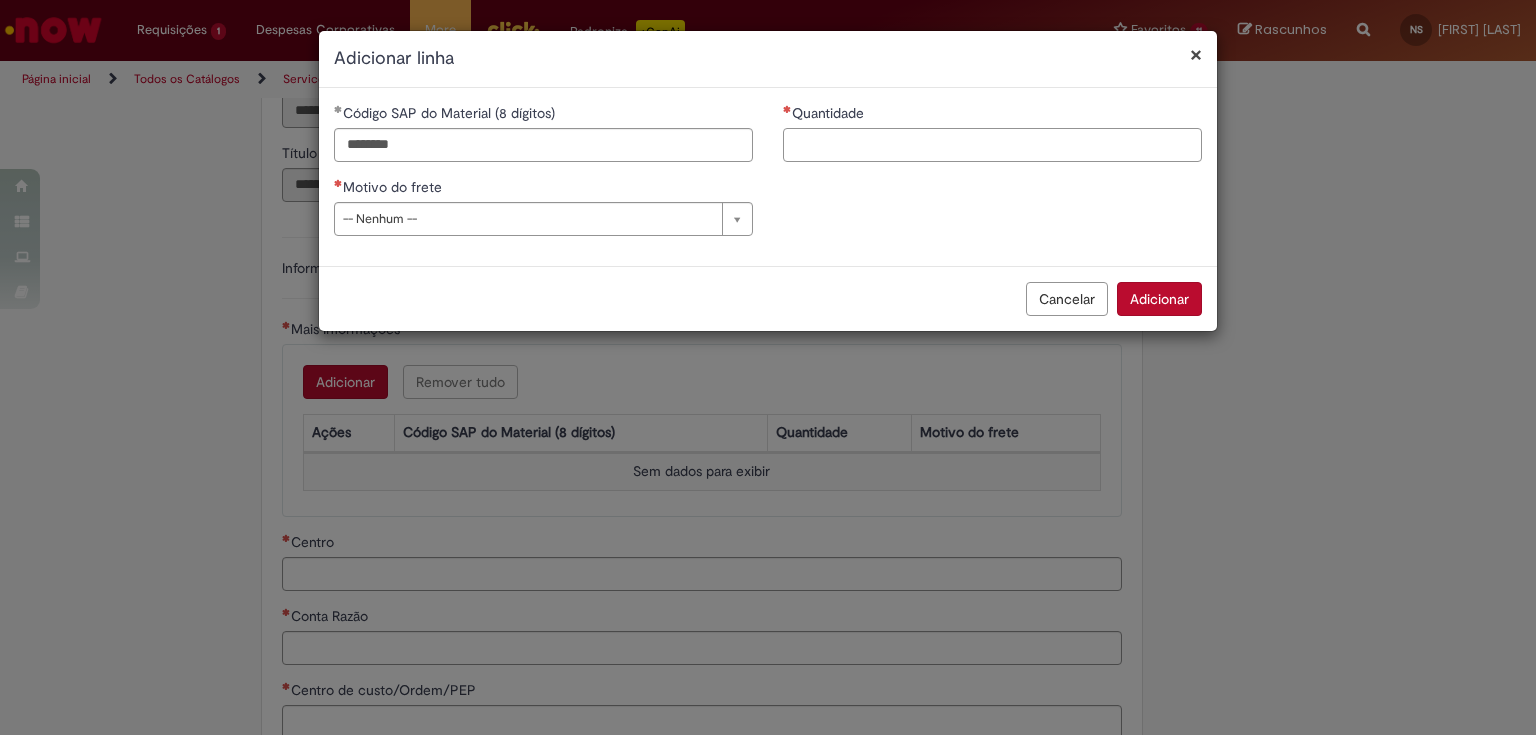 click on "Quantidade" at bounding box center [992, 145] 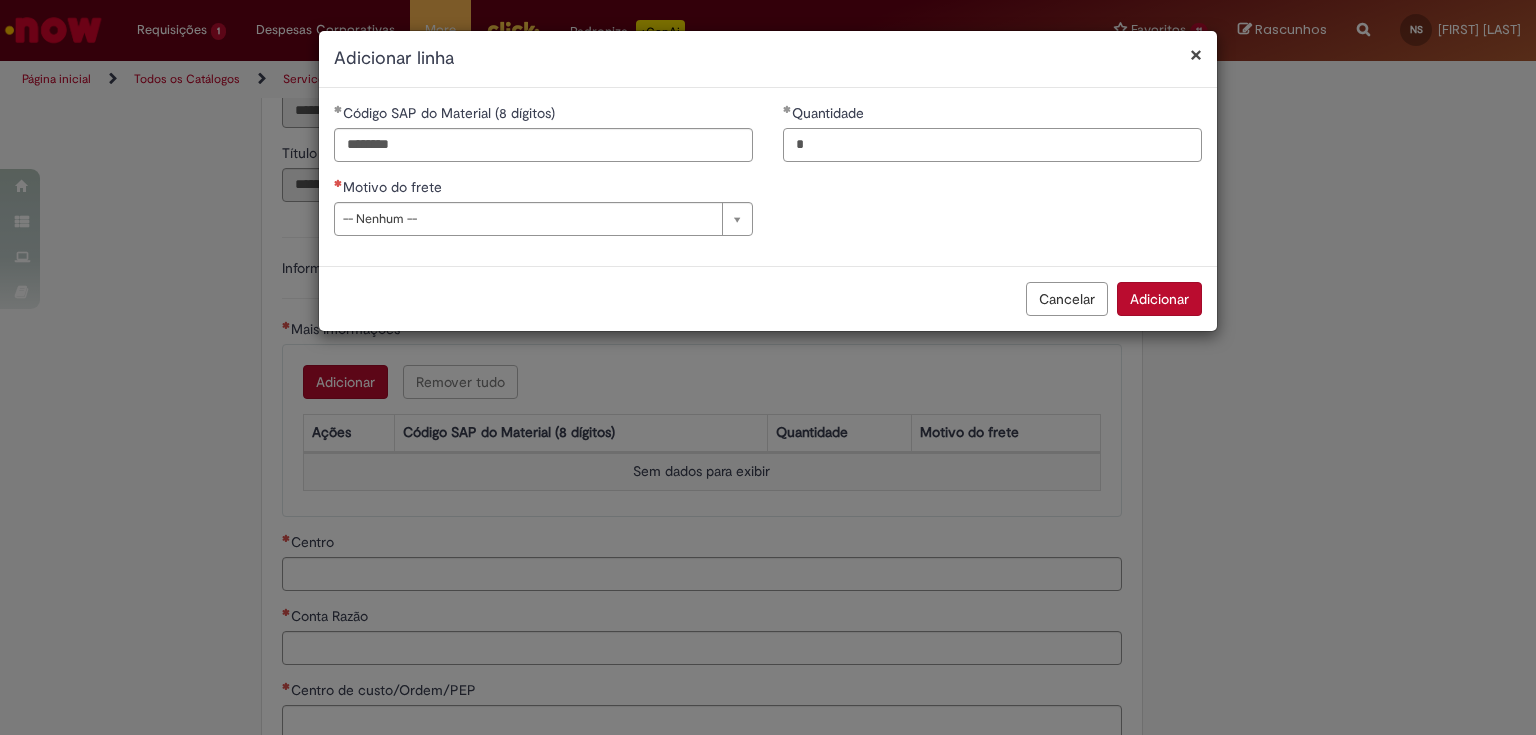 type on "*" 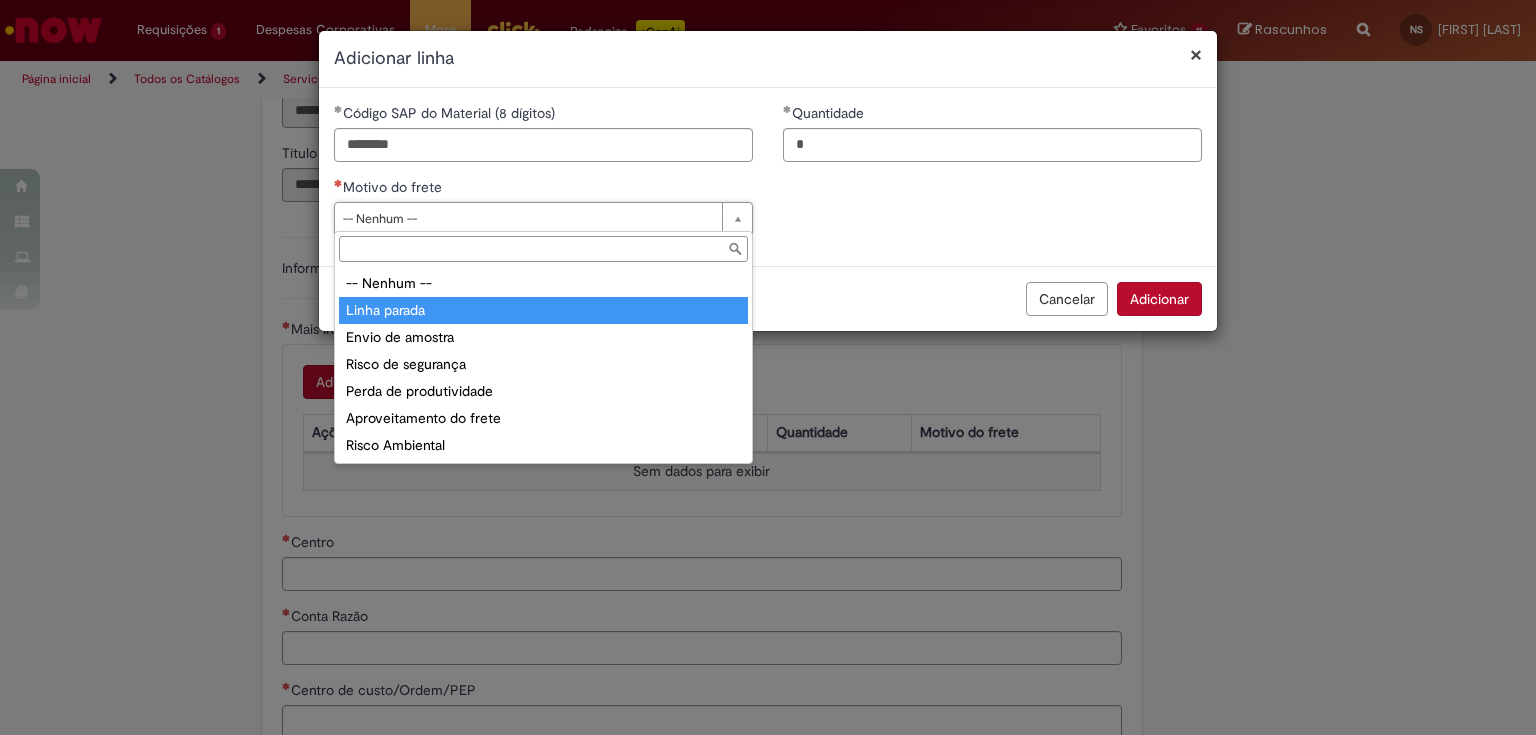 type on "**********" 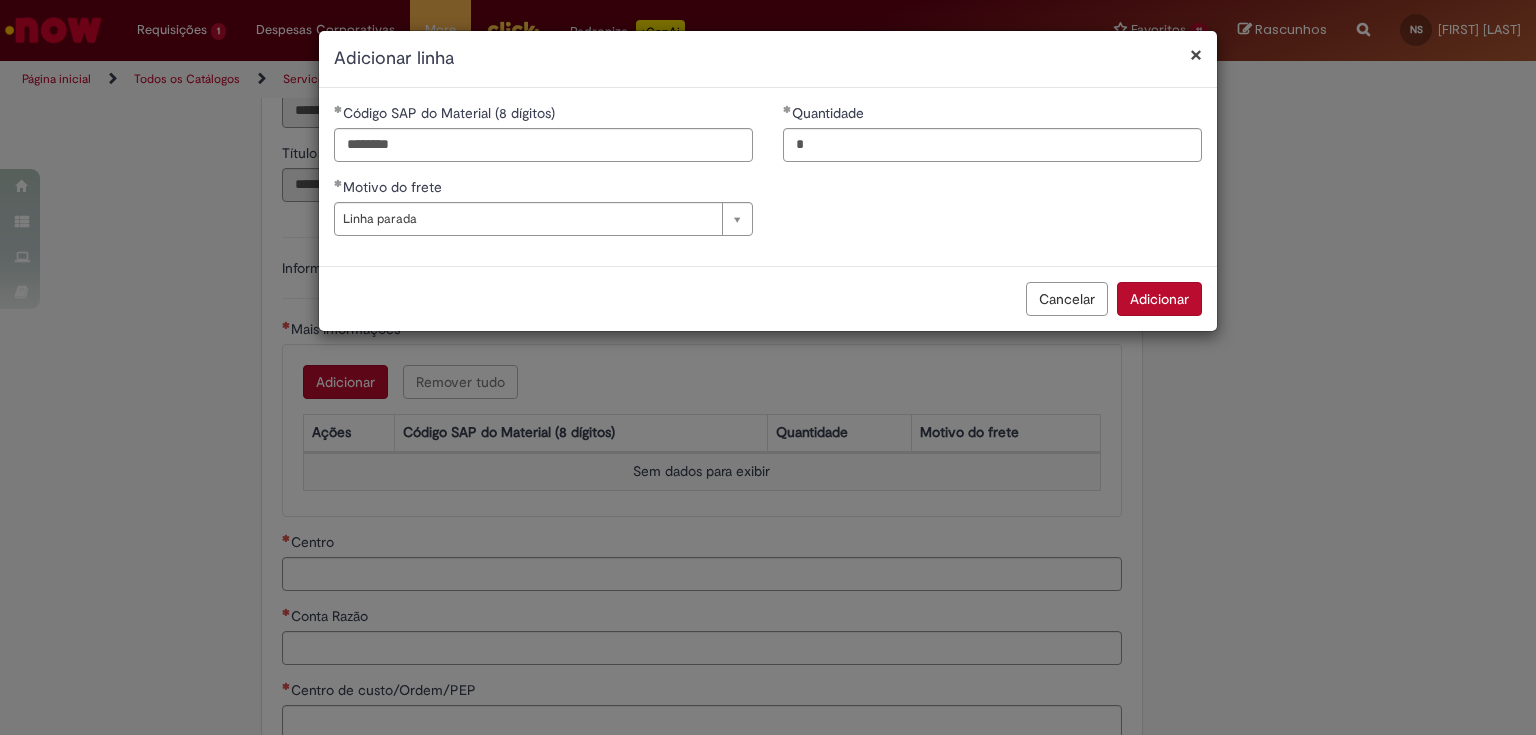 click on "Adicionar" at bounding box center (1159, 299) 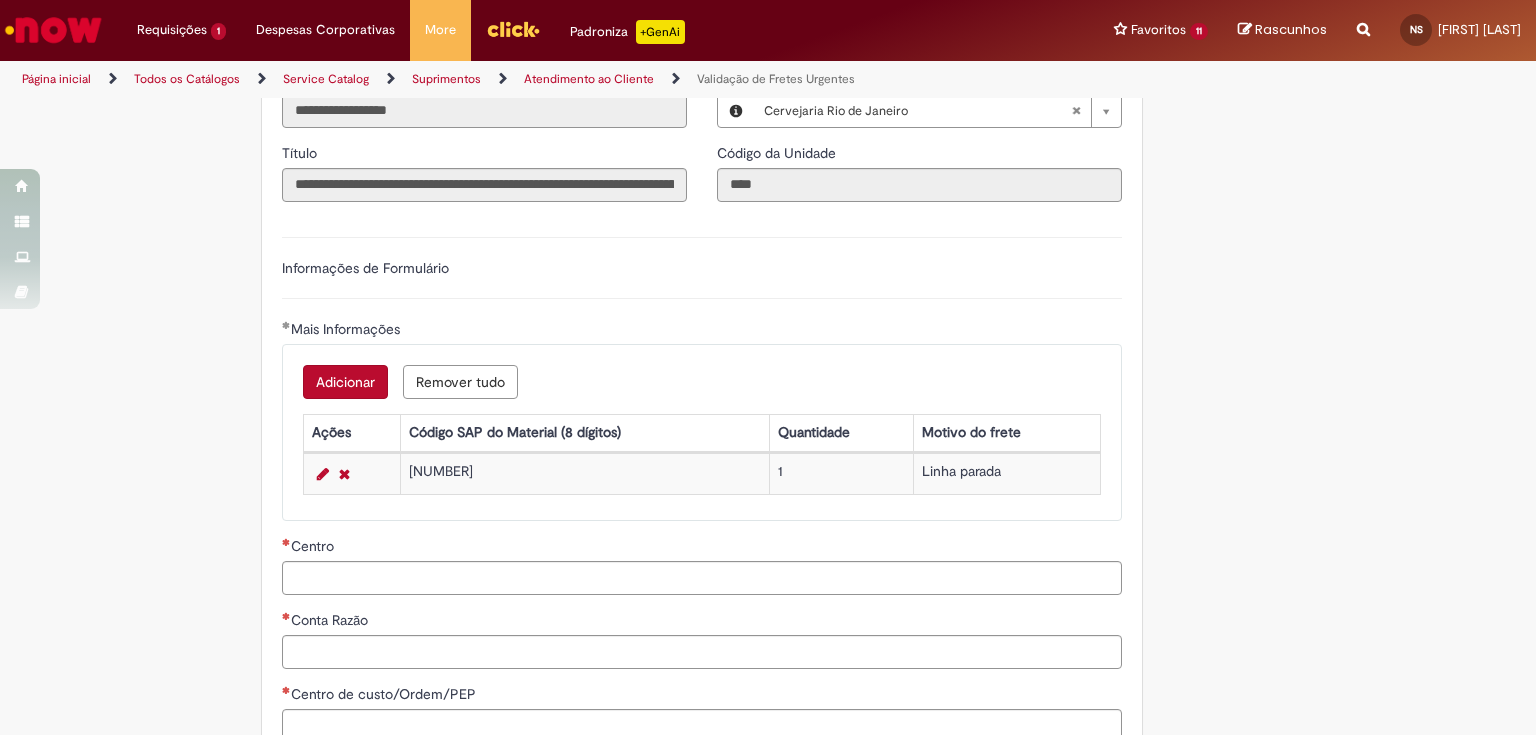 scroll, scrollTop: 640, scrollLeft: 0, axis: vertical 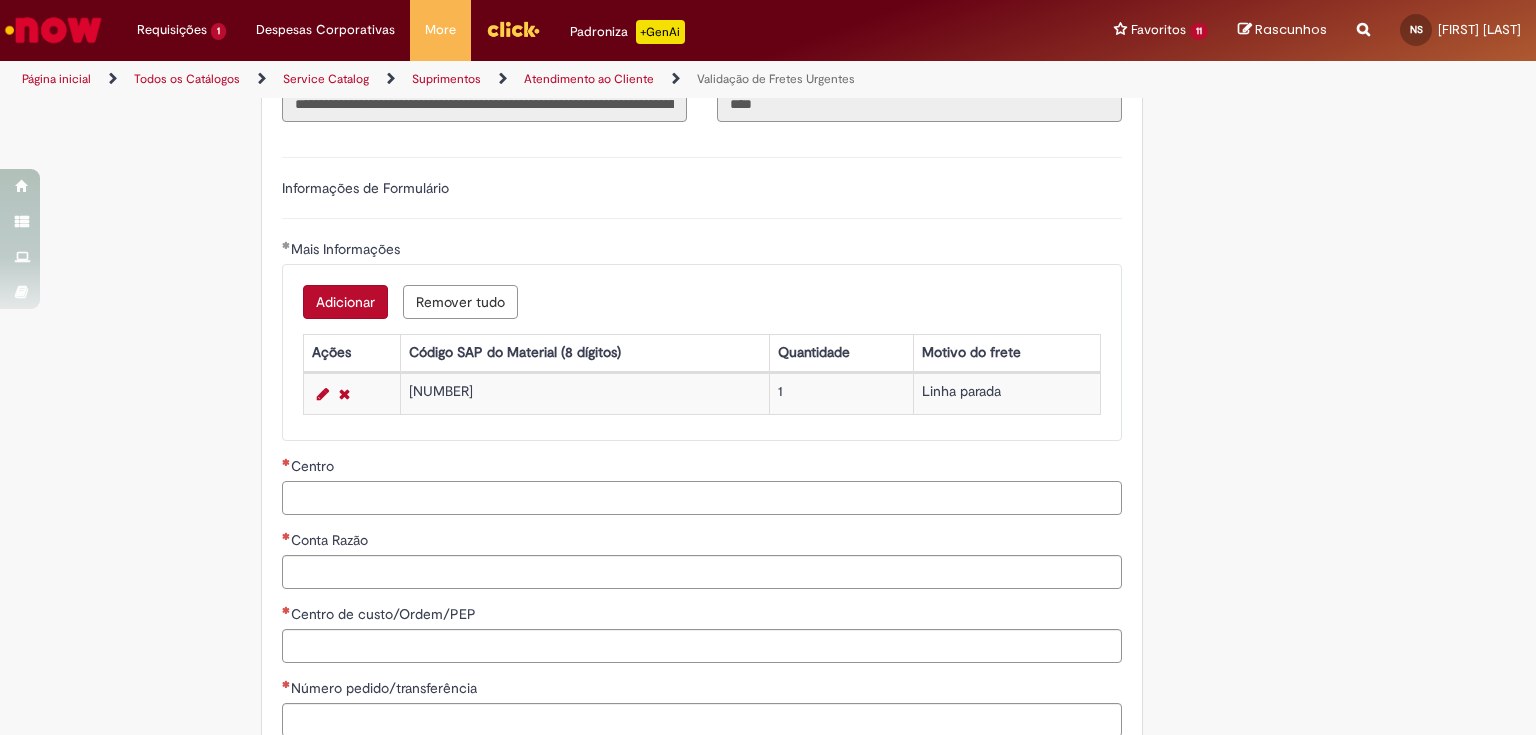 click on "Centro" at bounding box center (702, 498) 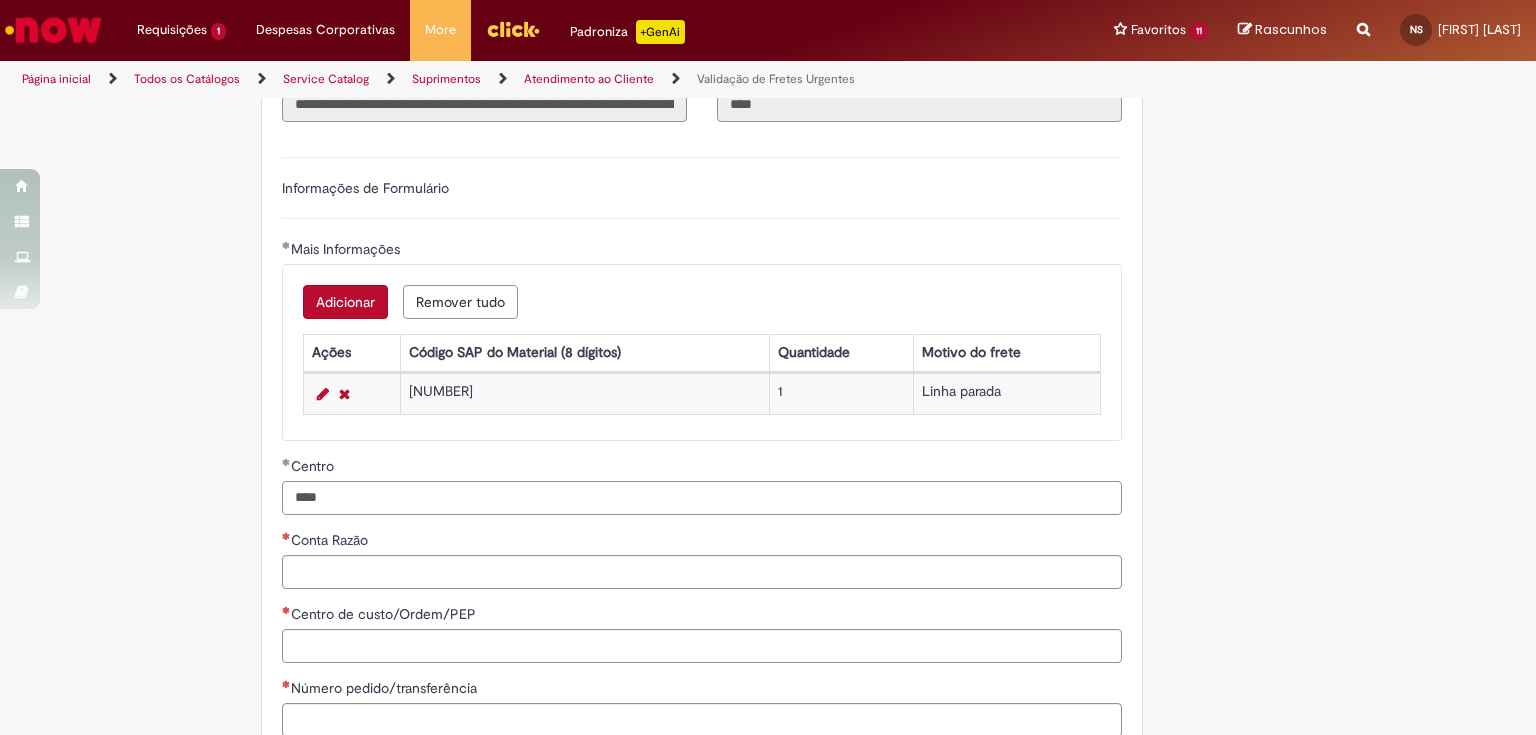 type on "****" 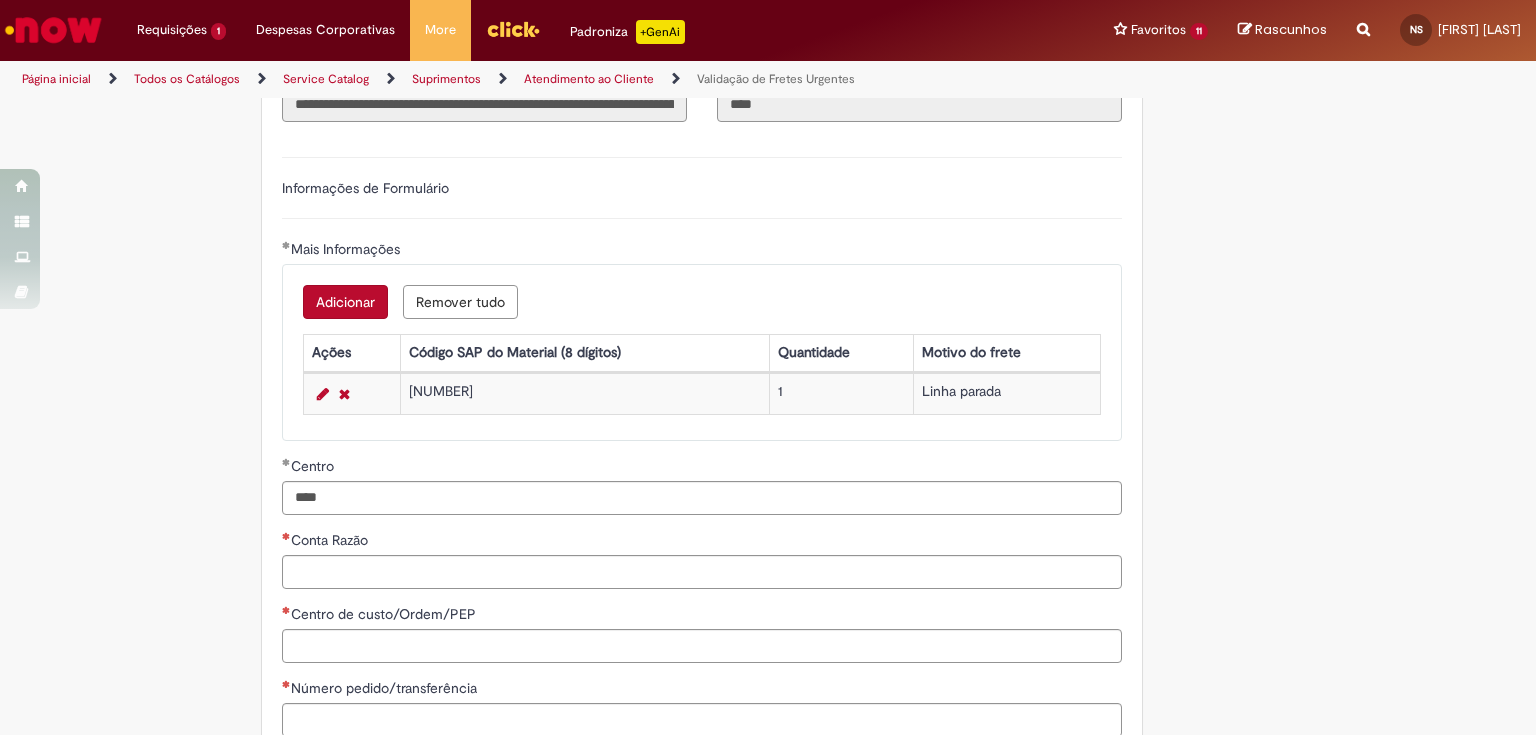 click on "**********" at bounding box center (670, 562) 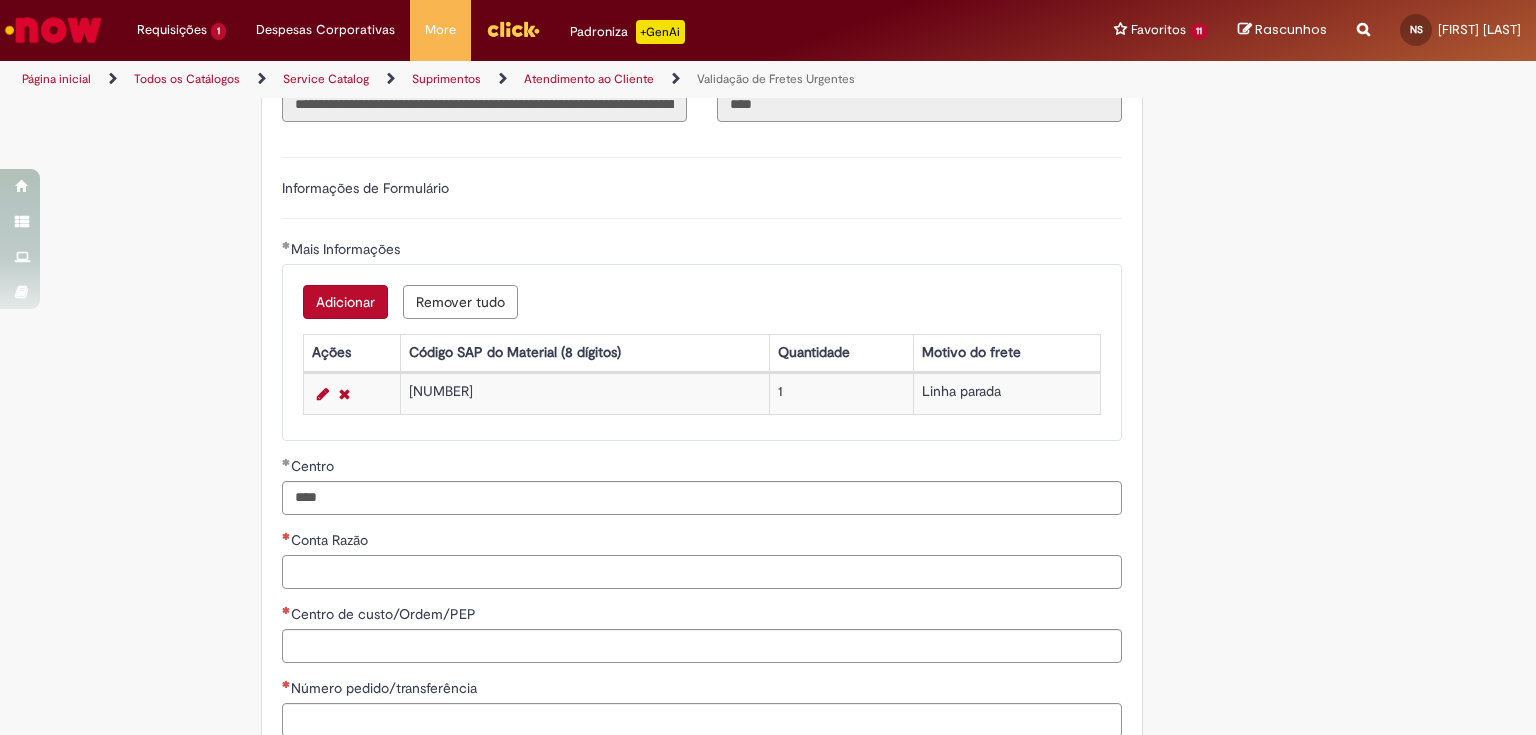 click on "Conta Razão" at bounding box center [702, 572] 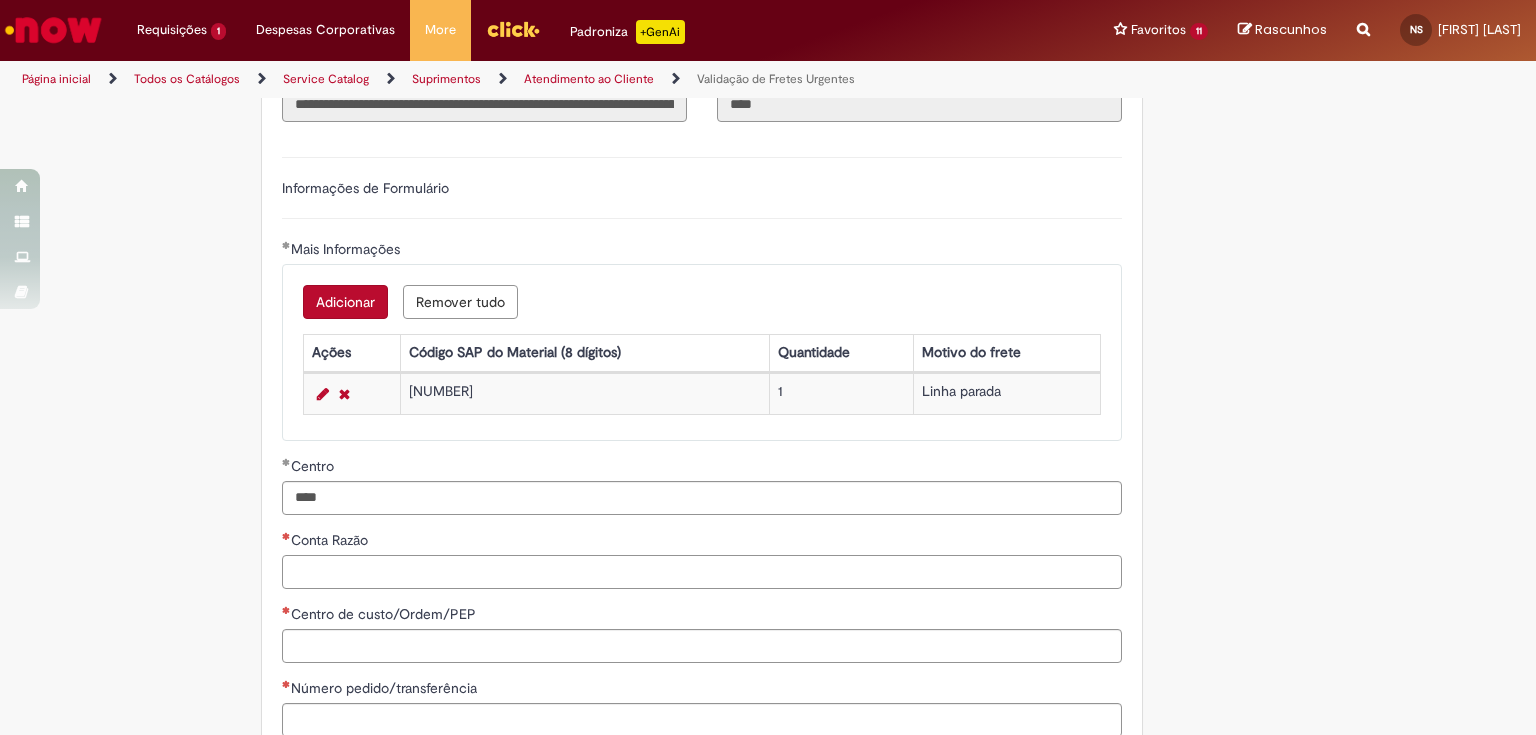 paste on "********" 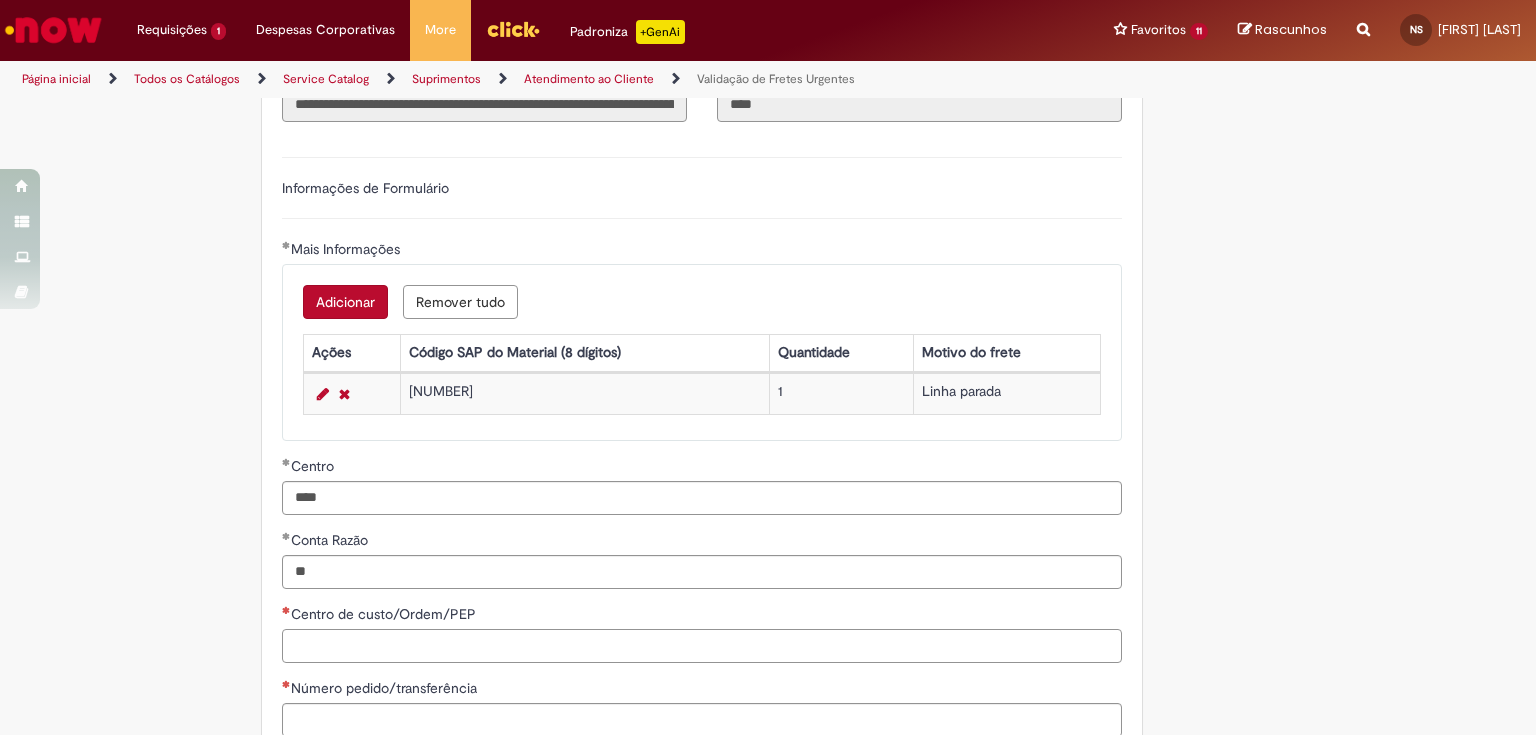 click on "Centro de custo/Ordem/PEP" at bounding box center (702, 646) 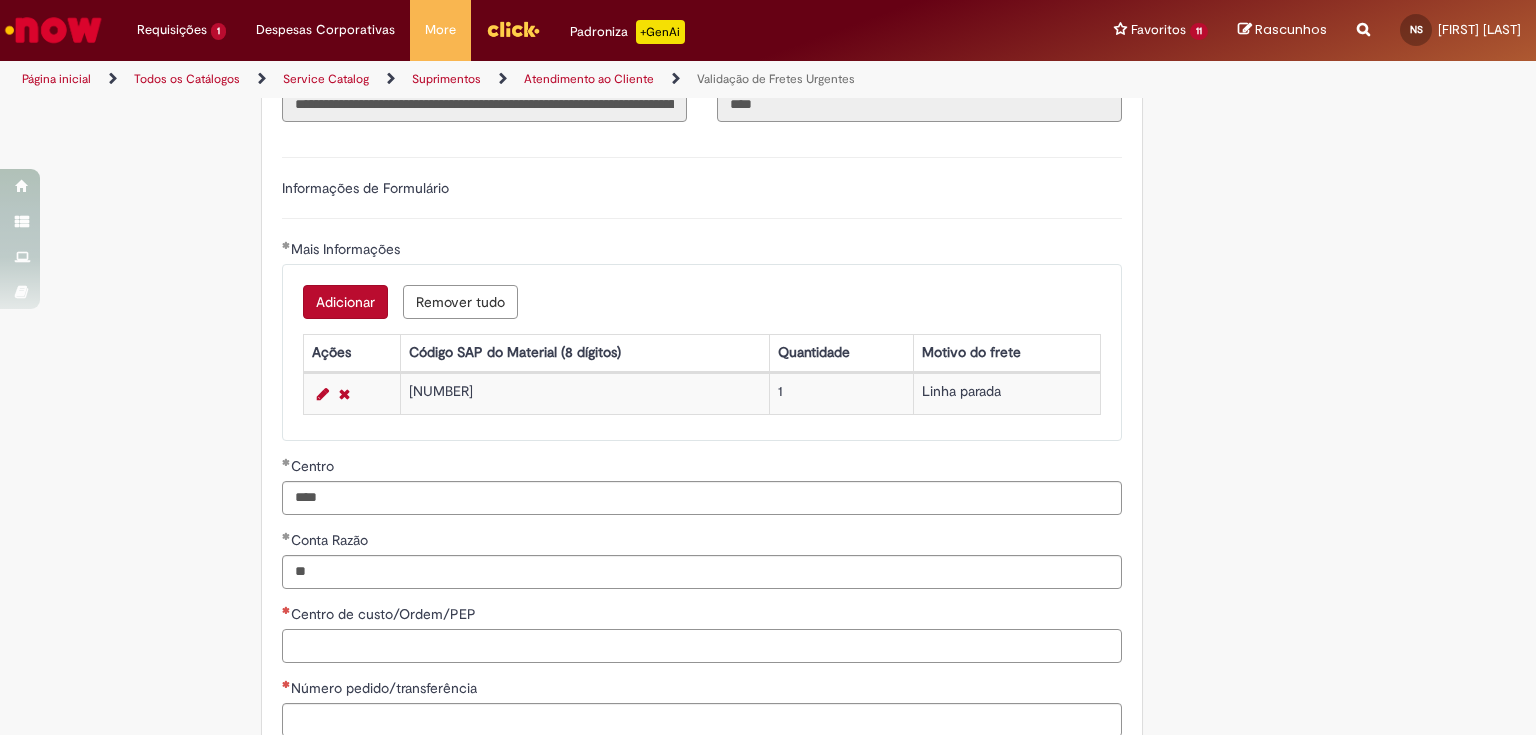 scroll, scrollTop: 800, scrollLeft: 0, axis: vertical 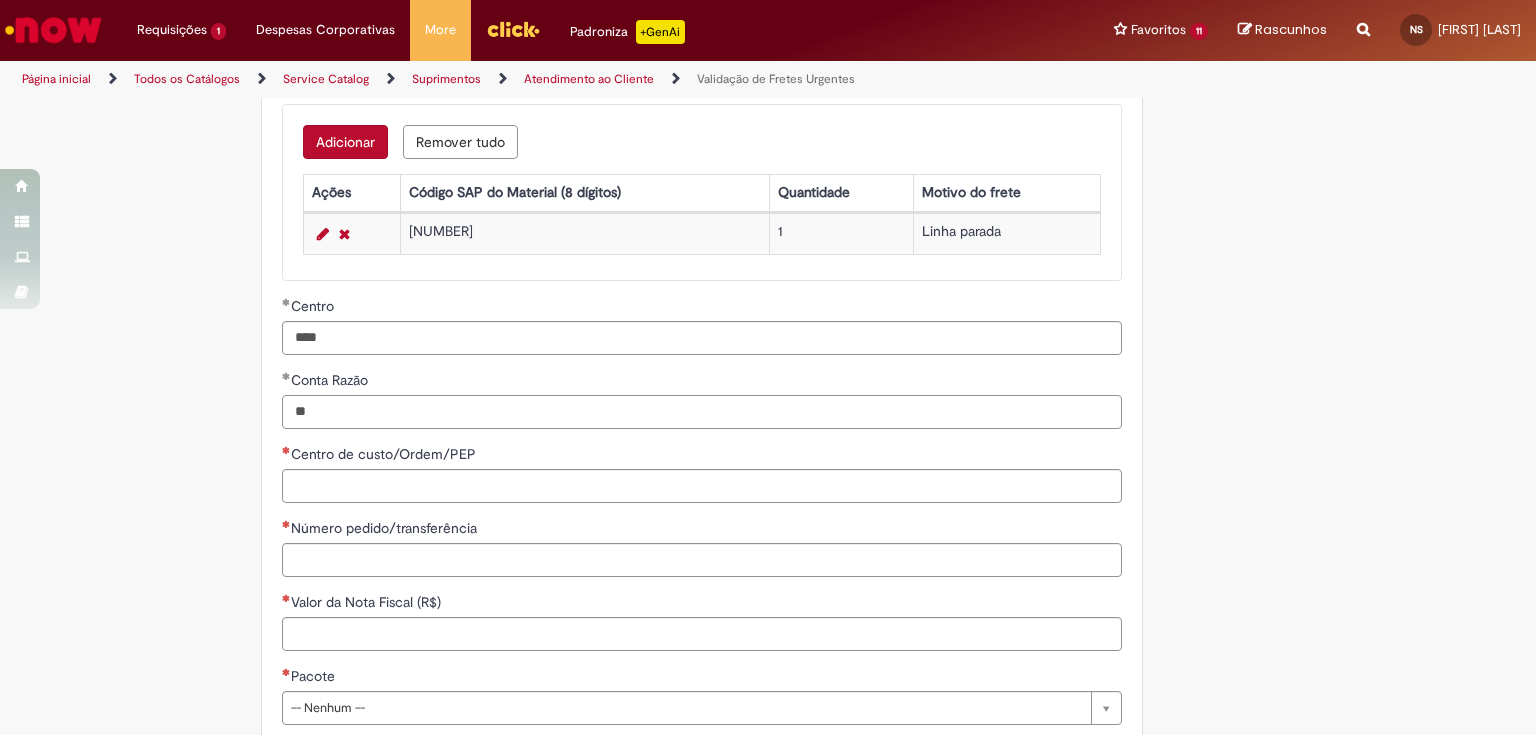 click on "**" at bounding box center (702, 412) 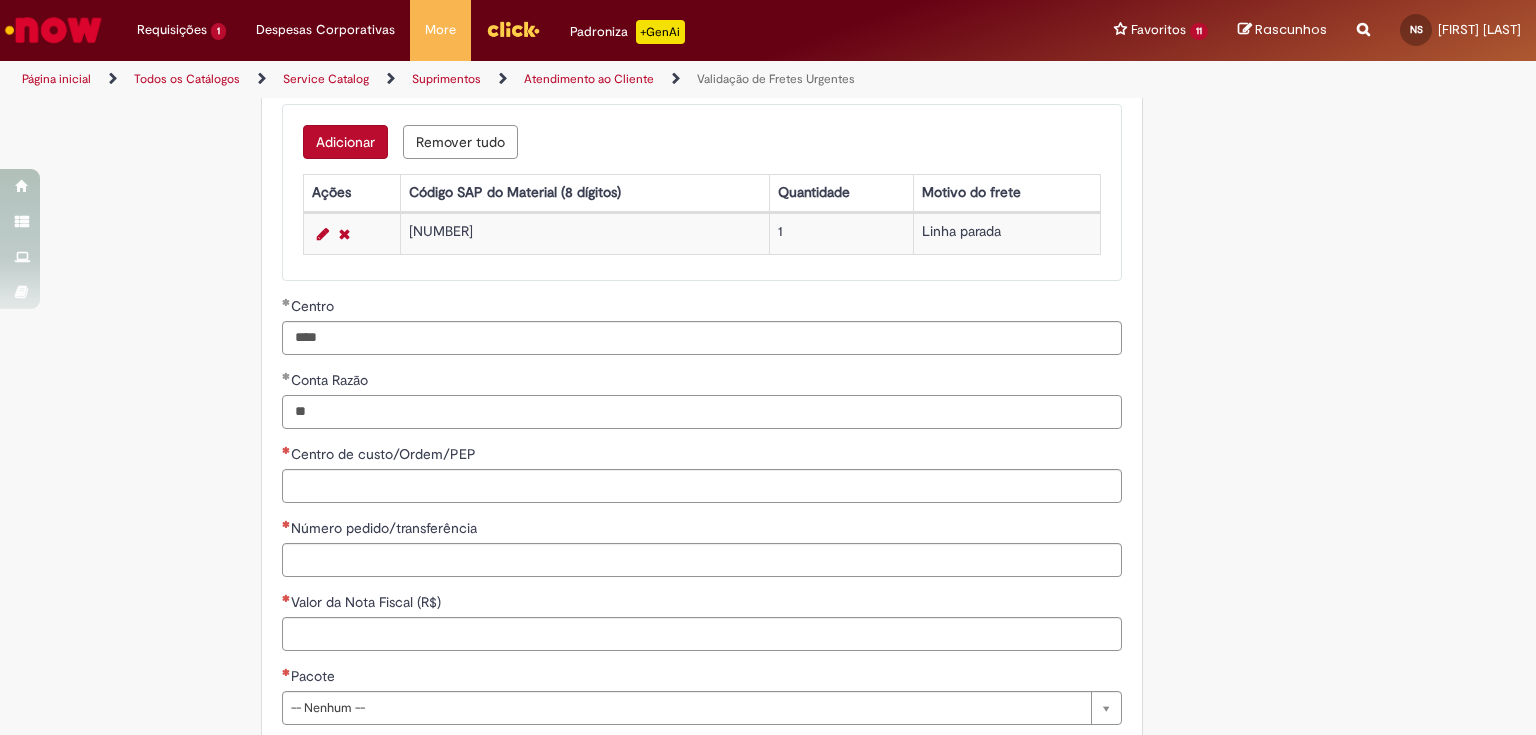 type on "*" 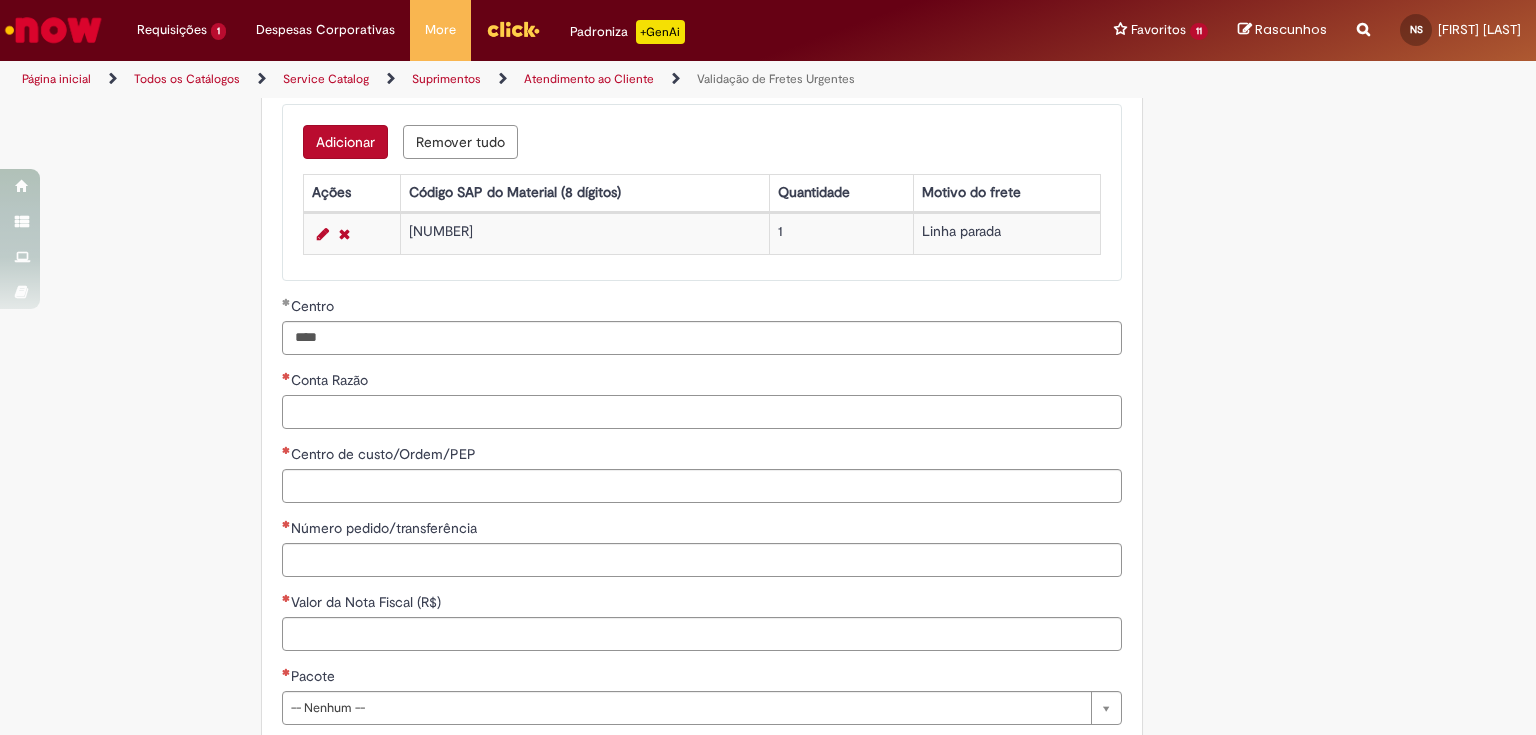 type 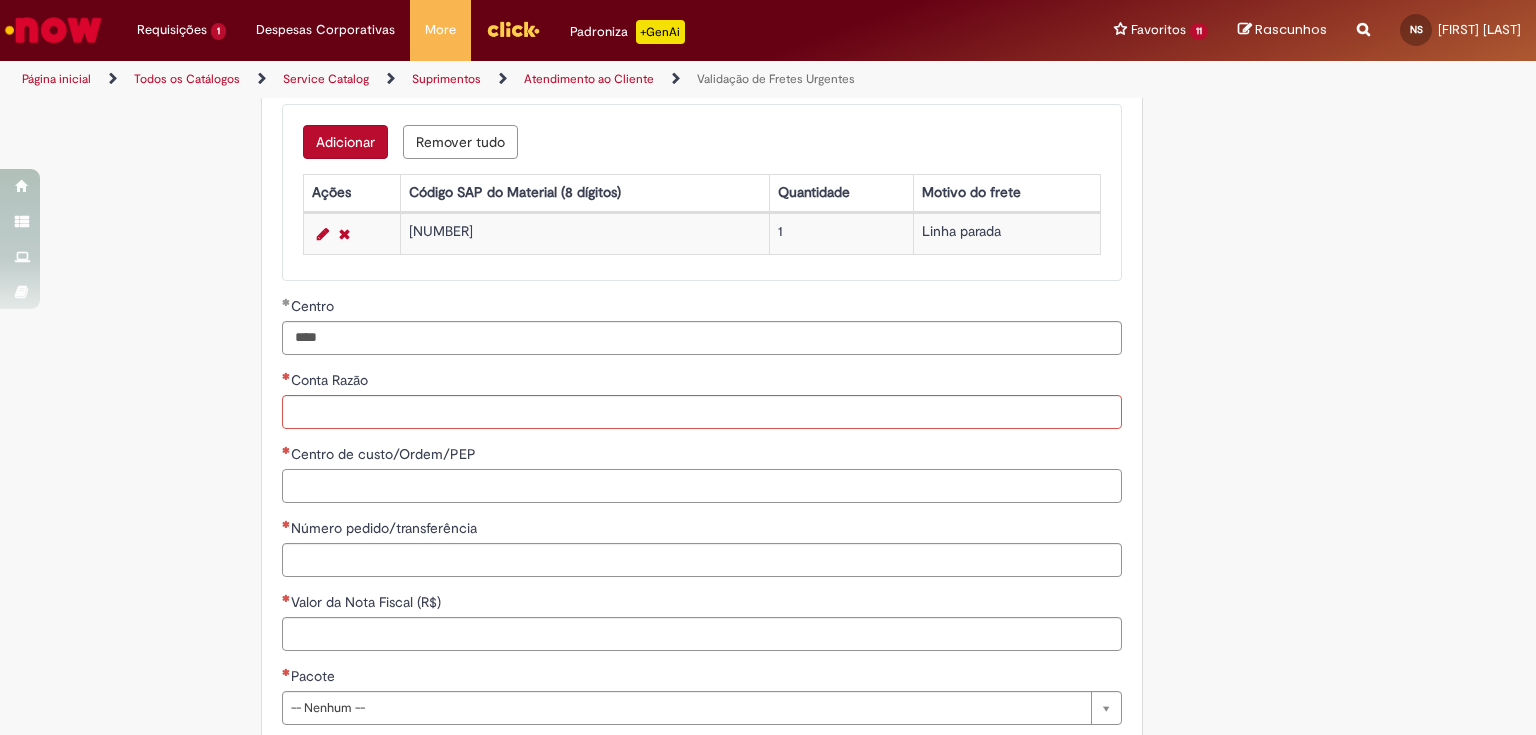 click on "Centro de custo/Ordem/PEP" at bounding box center [702, 486] 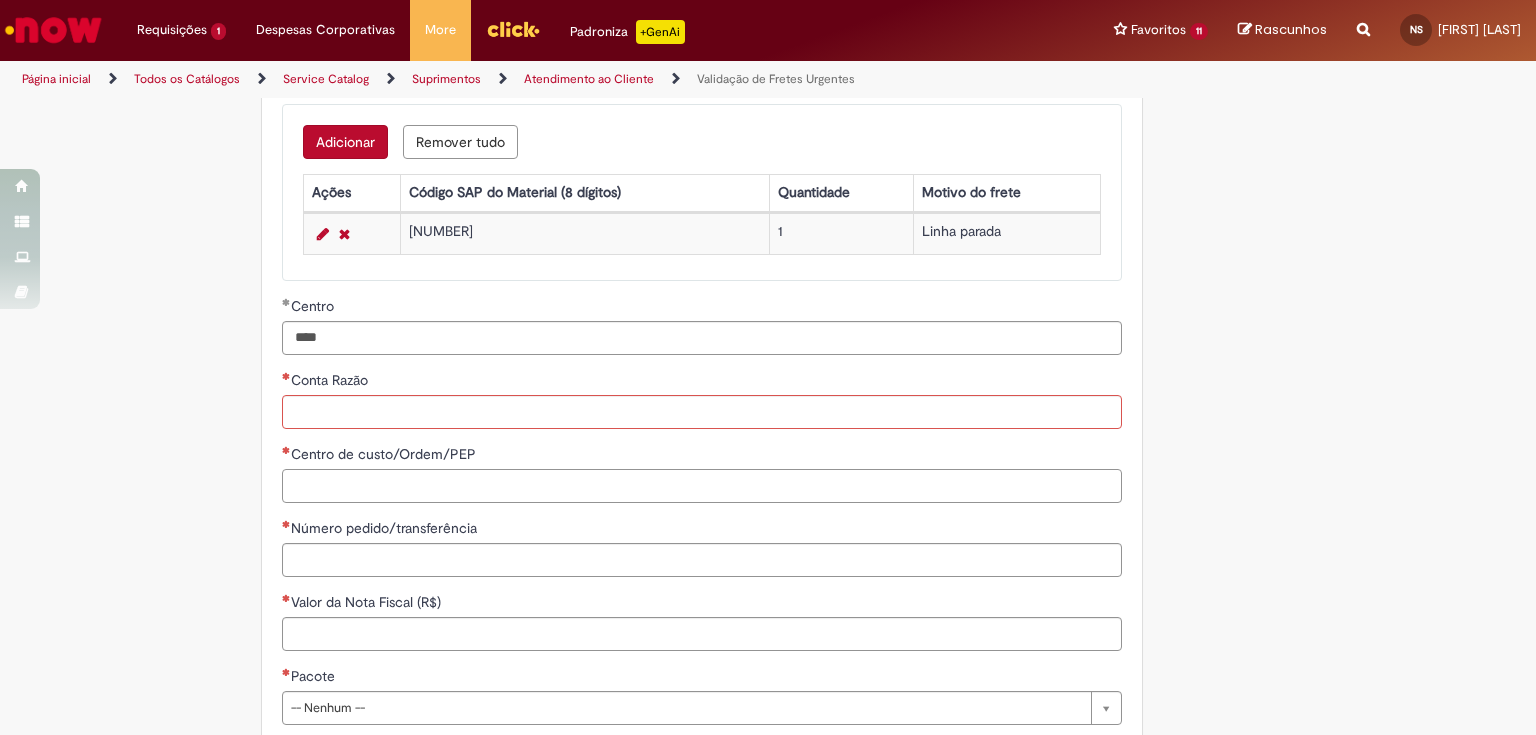 paste on "**********" 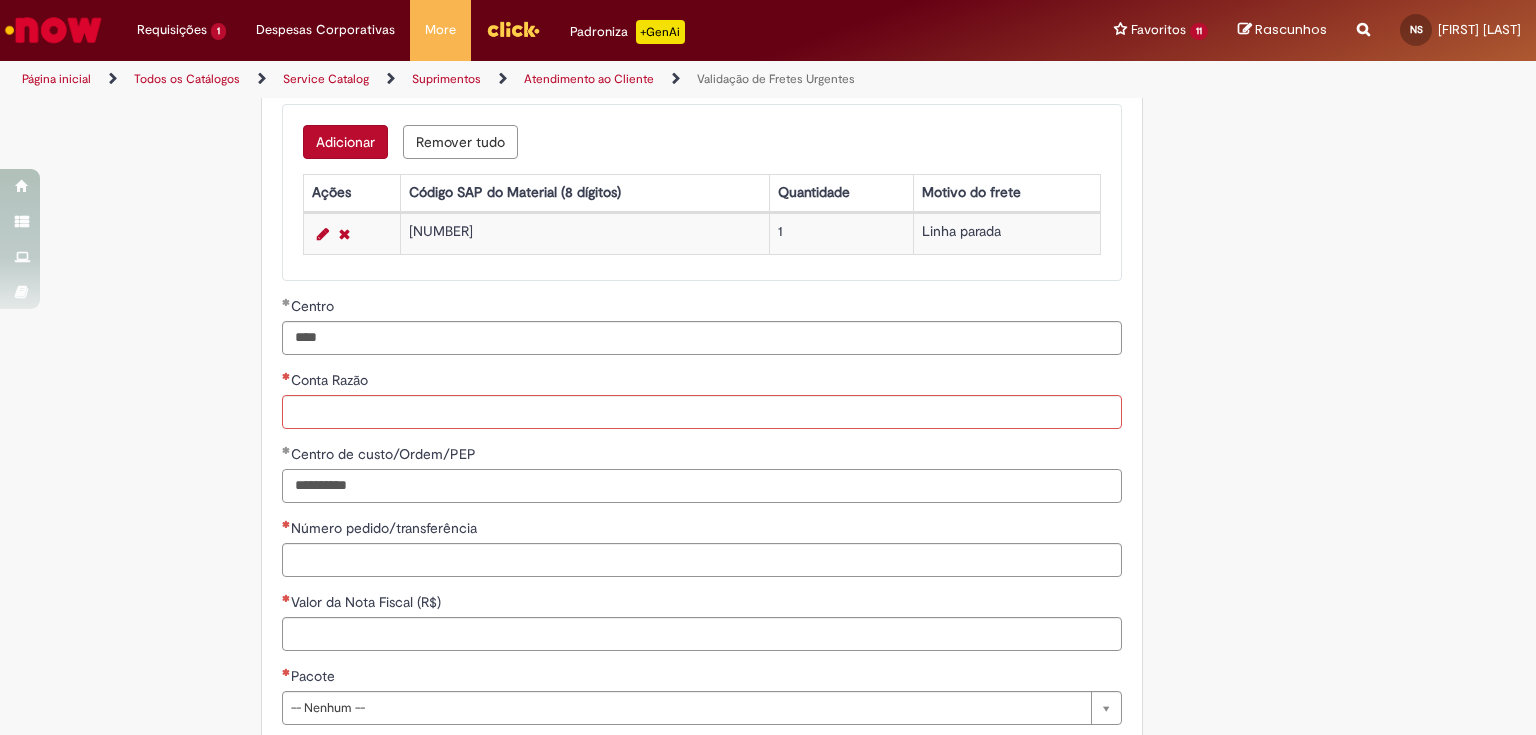 type on "**********" 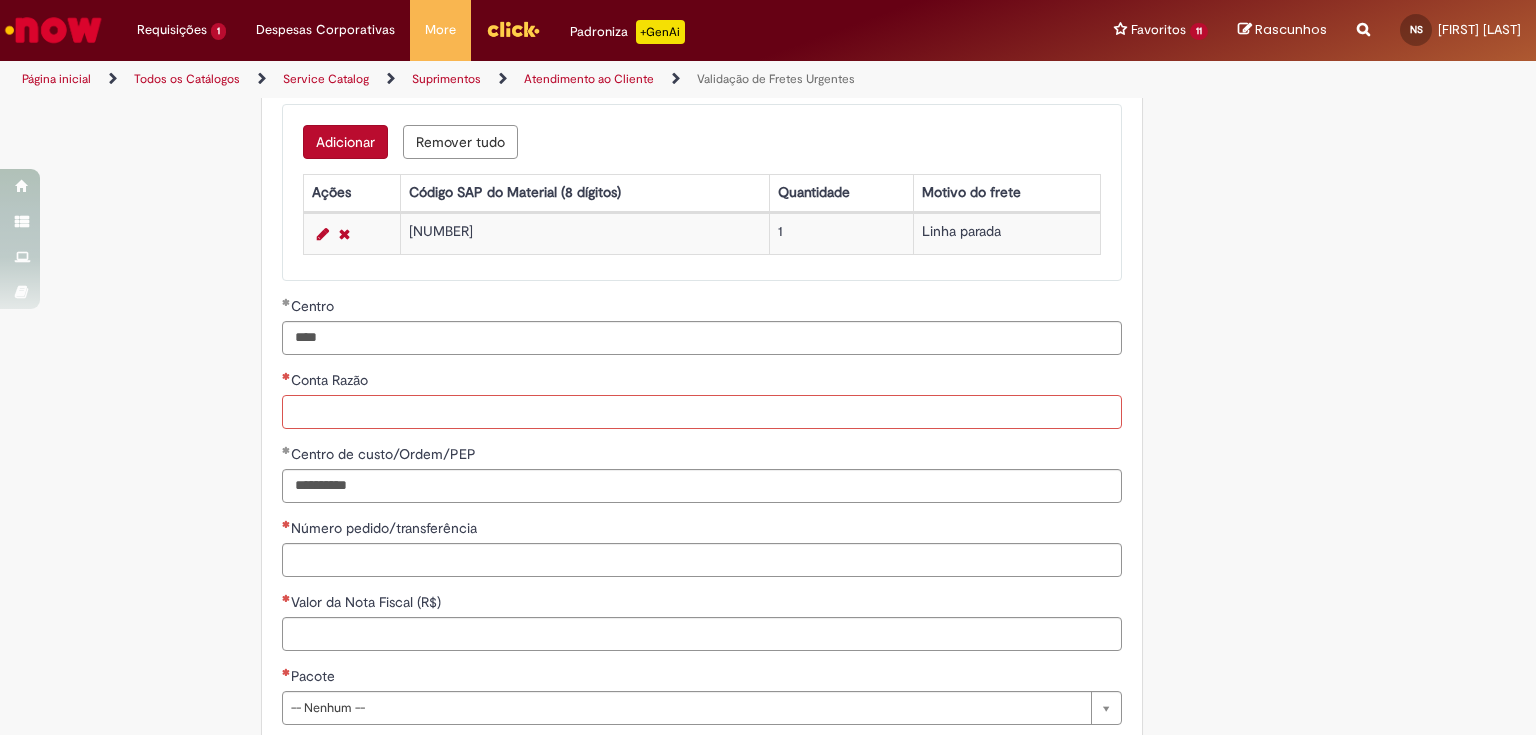 click on "Conta Razão" at bounding box center [702, 412] 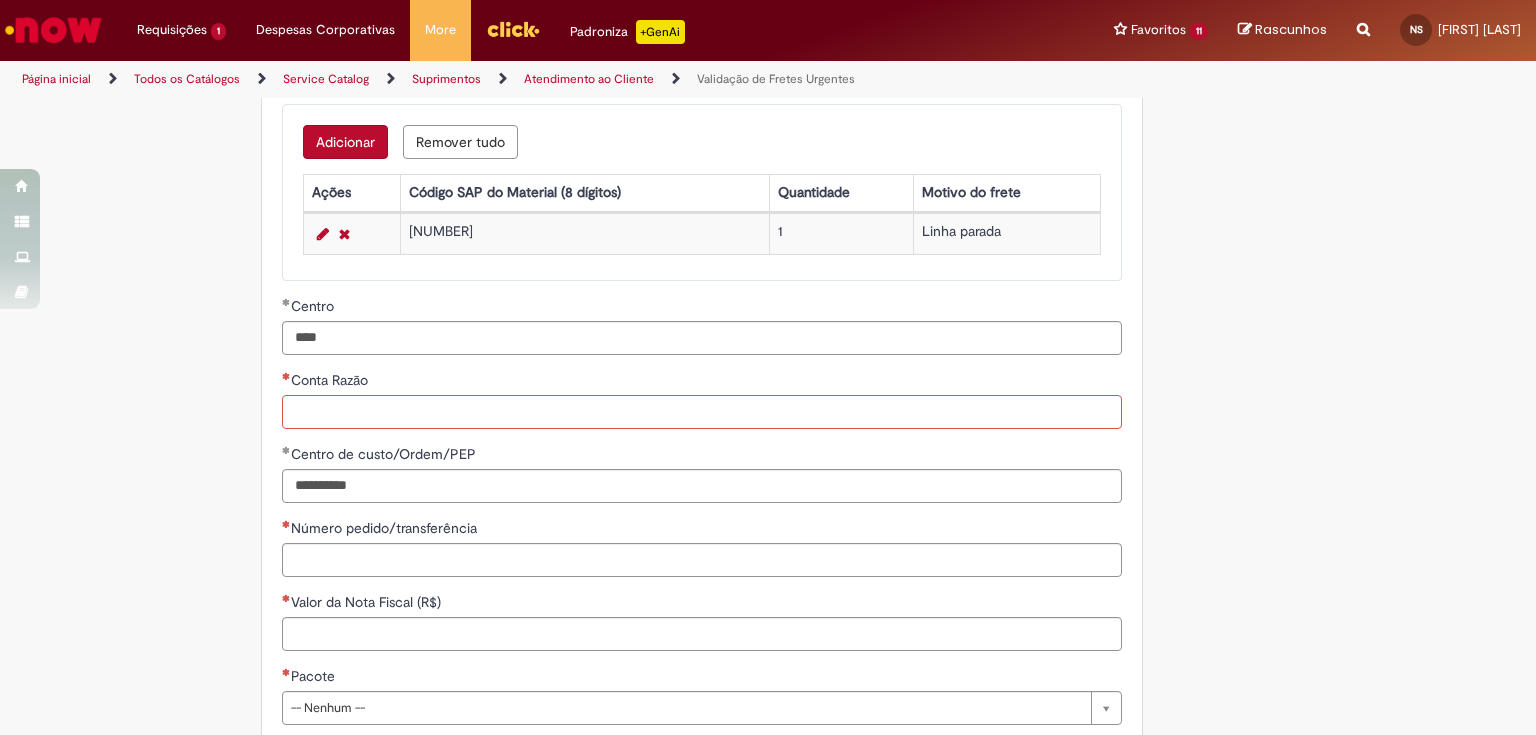 paste on "********" 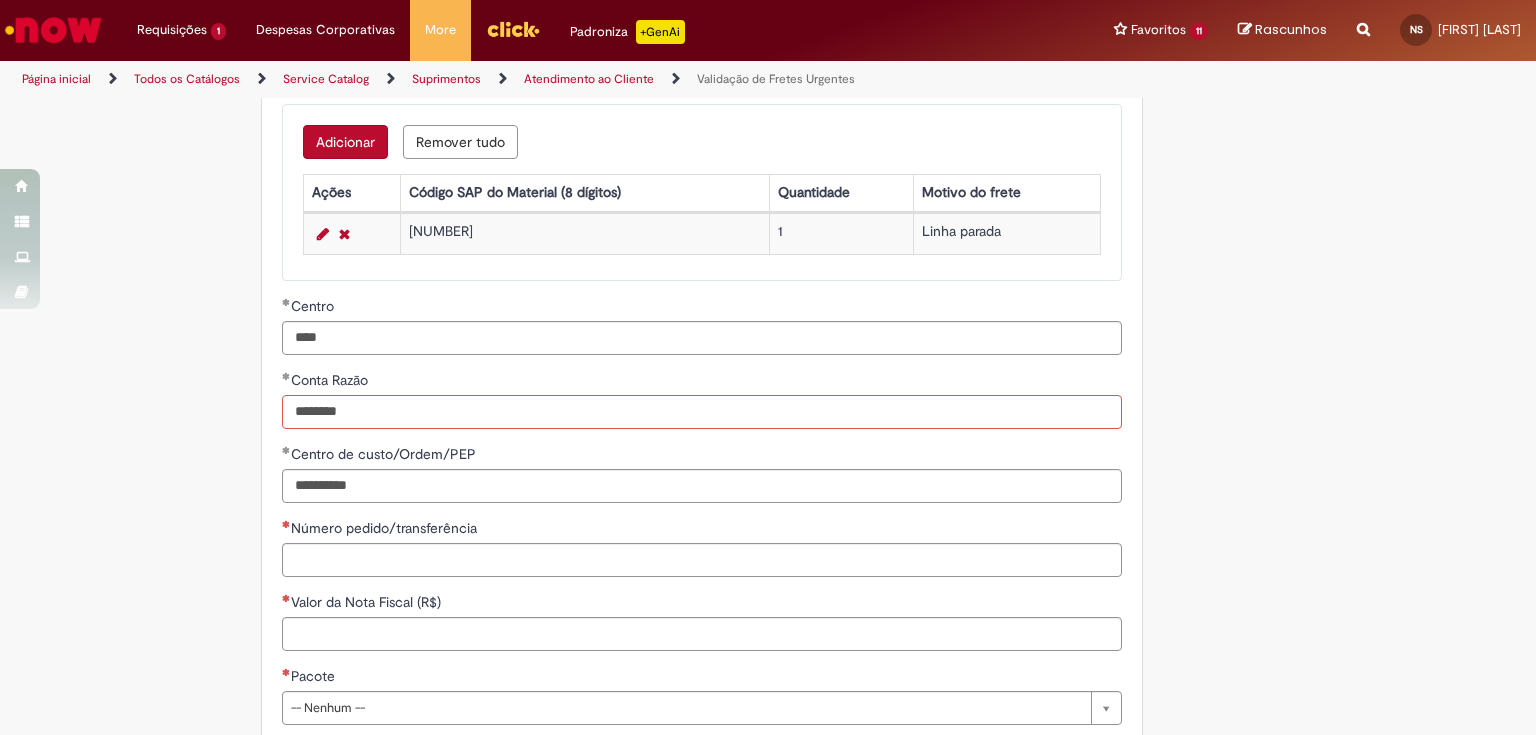type on "********" 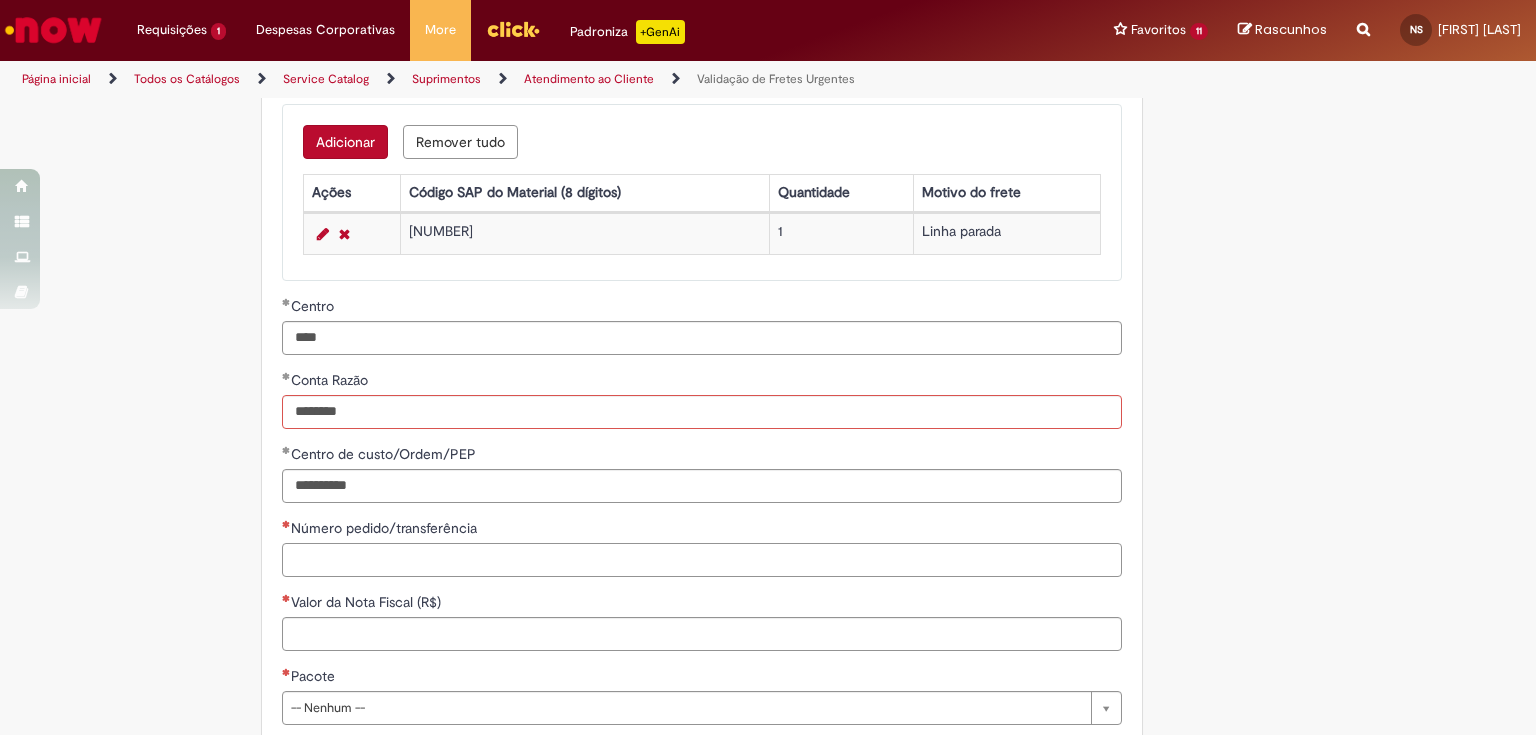 click on "Número pedido/transferência" at bounding box center (702, 560) 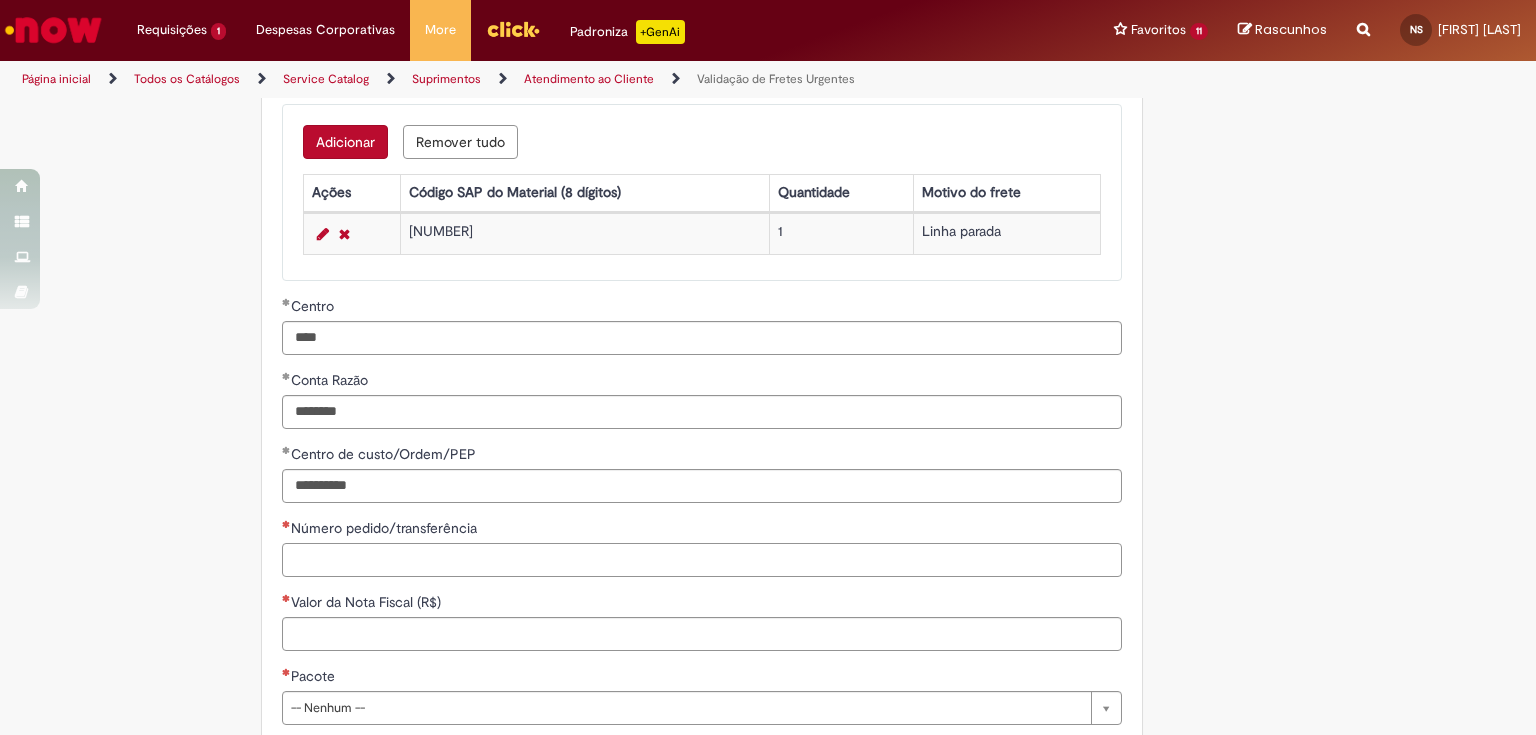 paste on "**********" 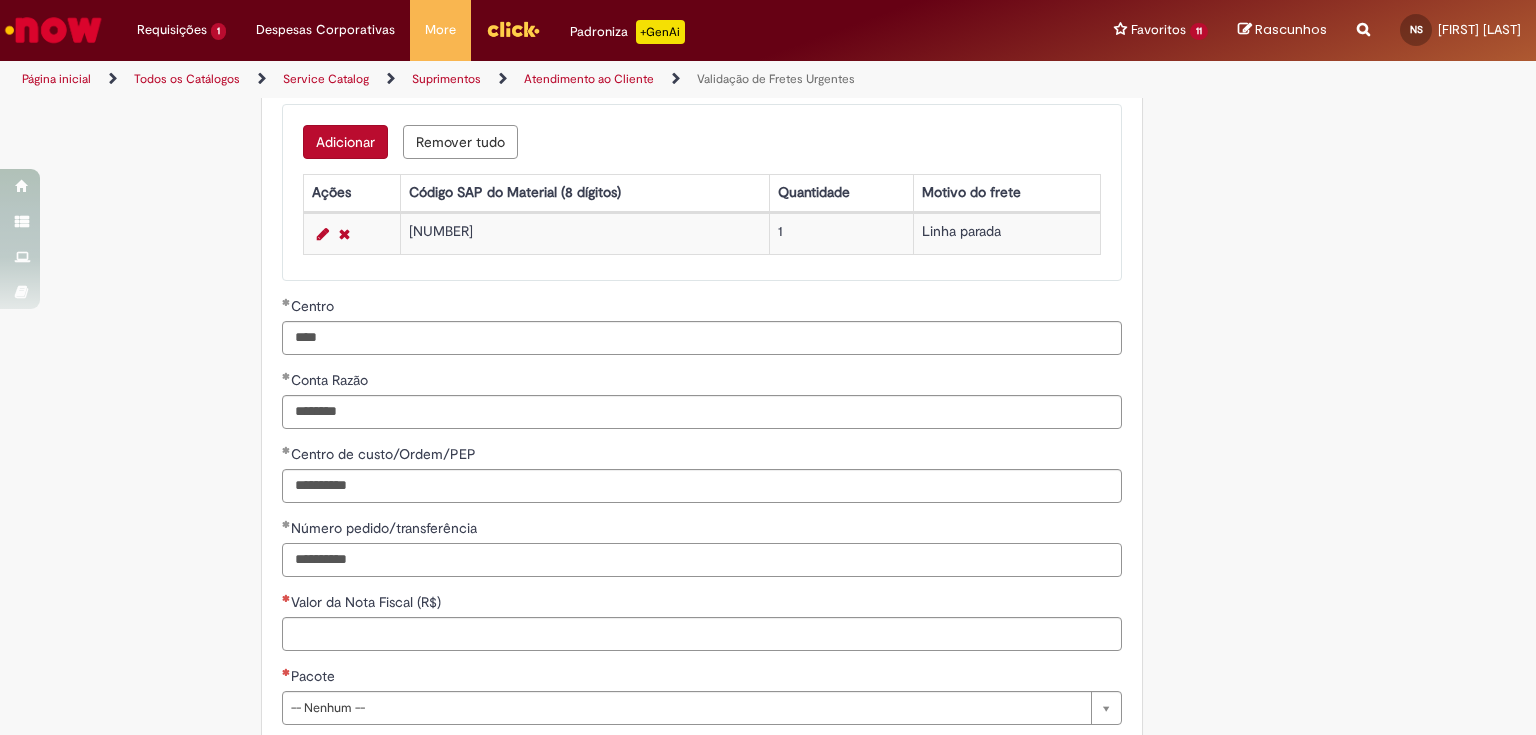 type on "**********" 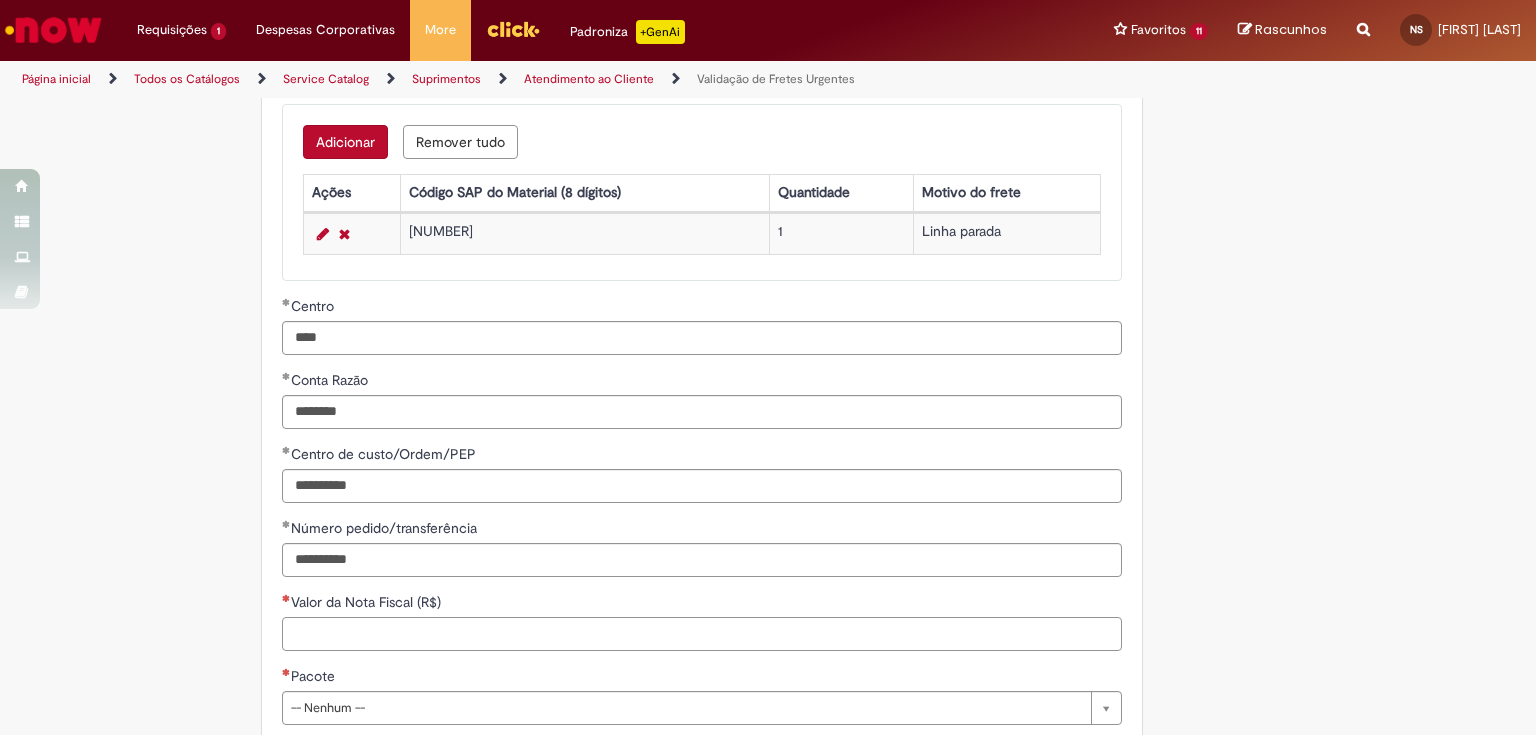 click on "Valor da Nota Fiscal (R$)" at bounding box center (702, 634) 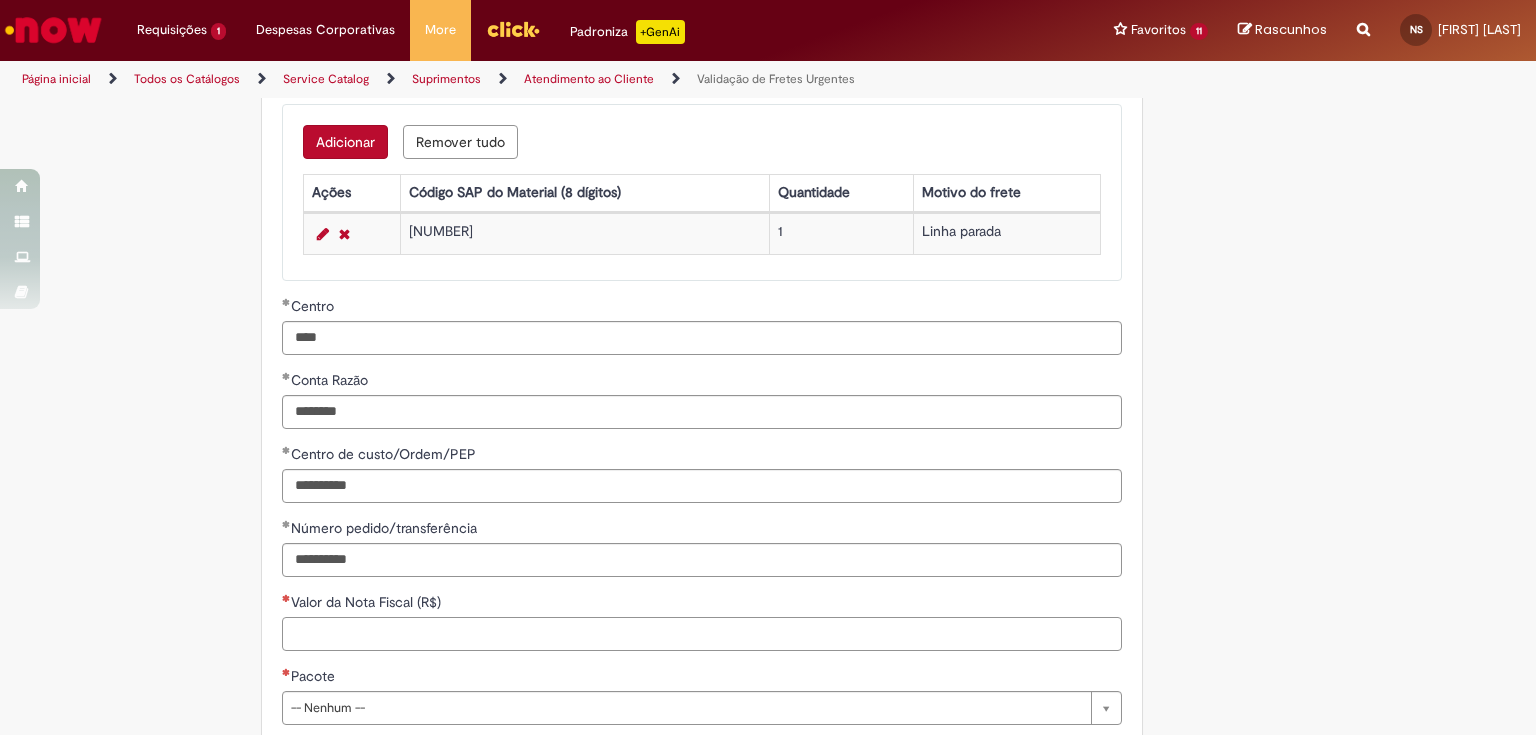 paste on "*********" 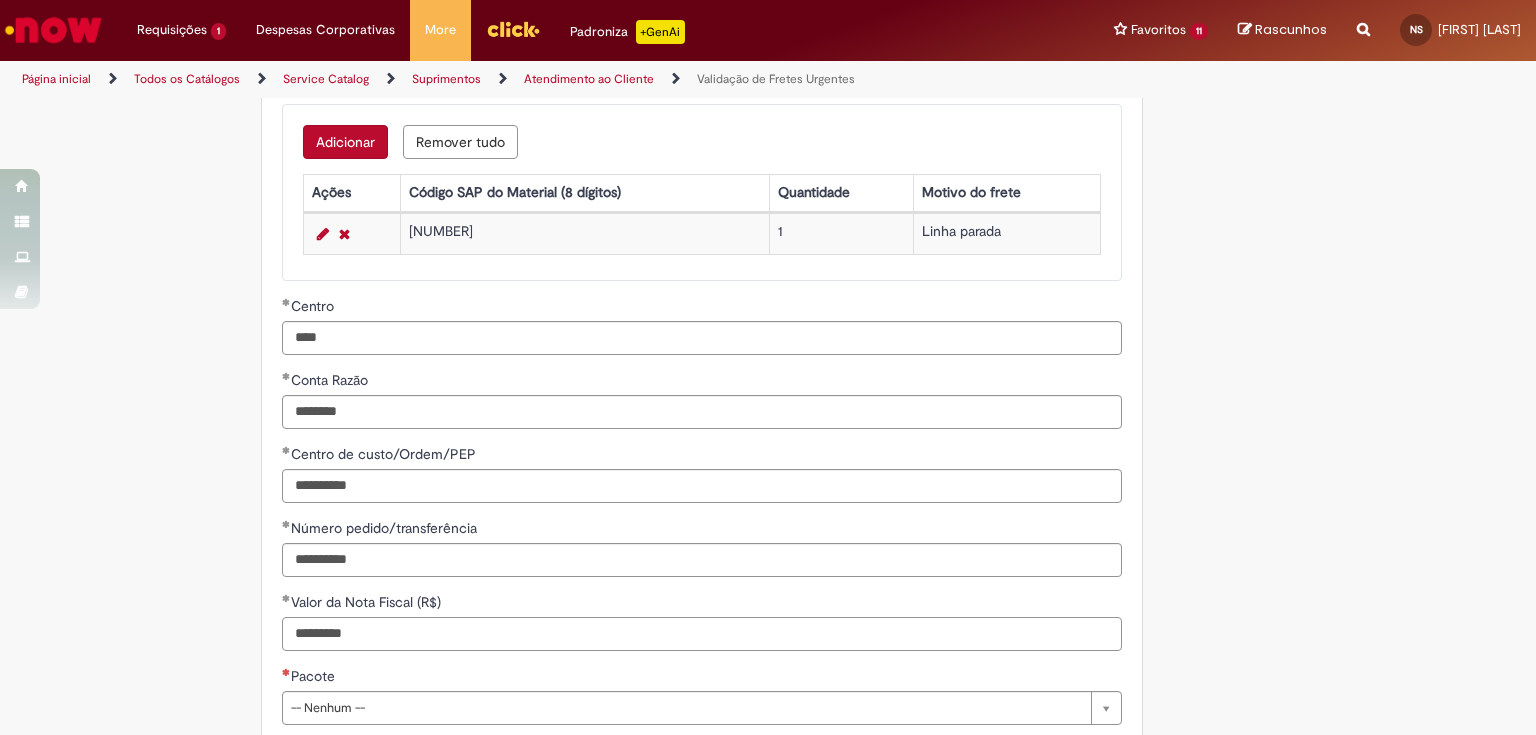 type on "*********" 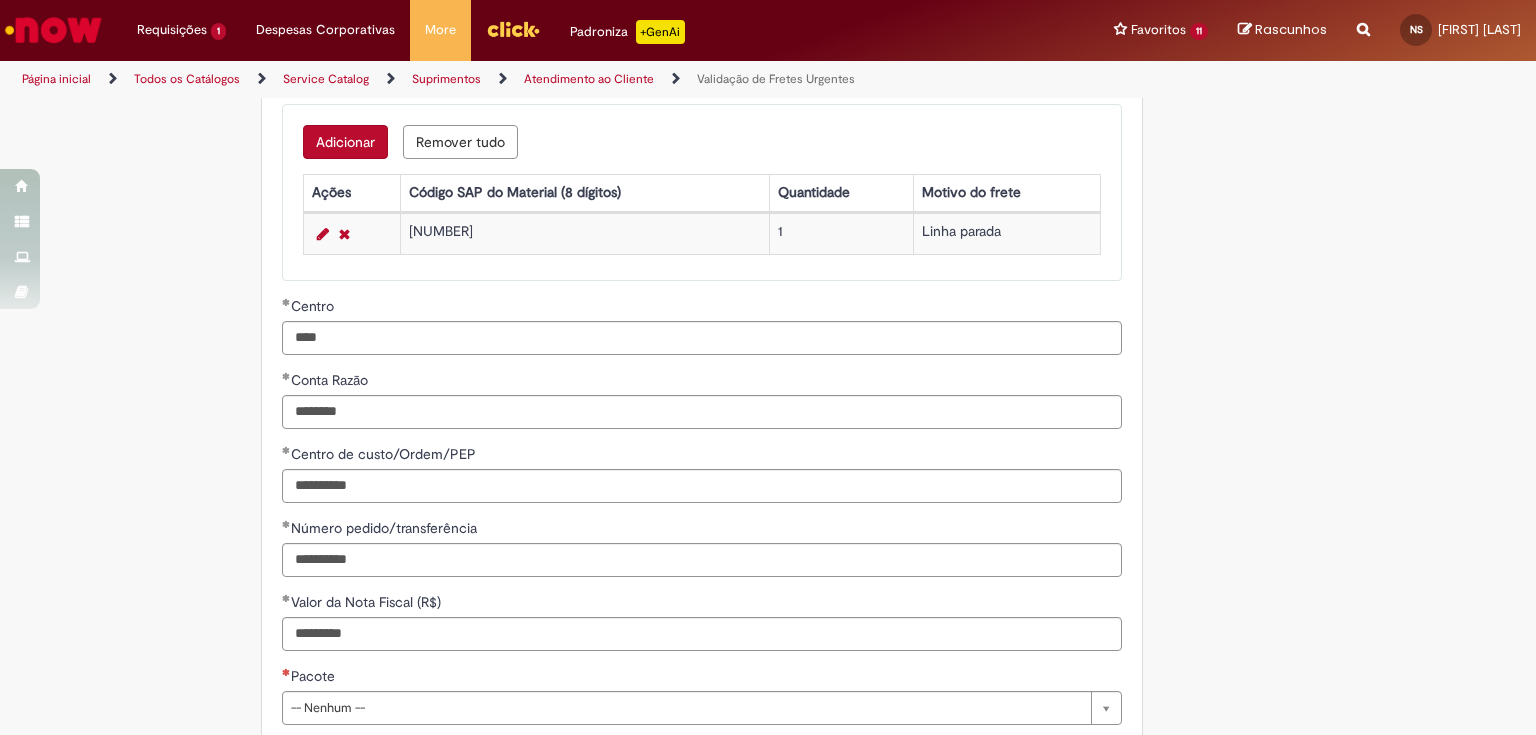 type 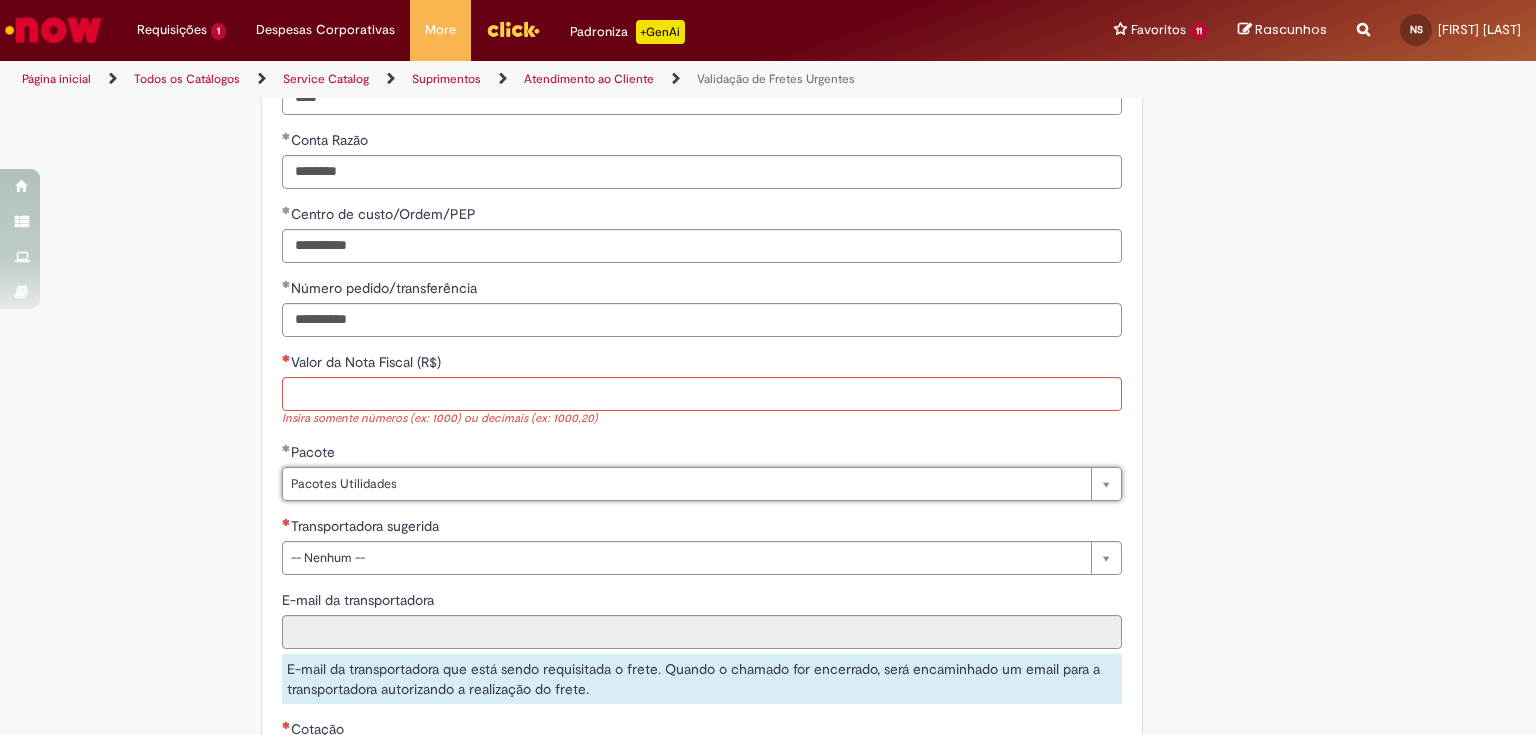 scroll, scrollTop: 1280, scrollLeft: 0, axis: vertical 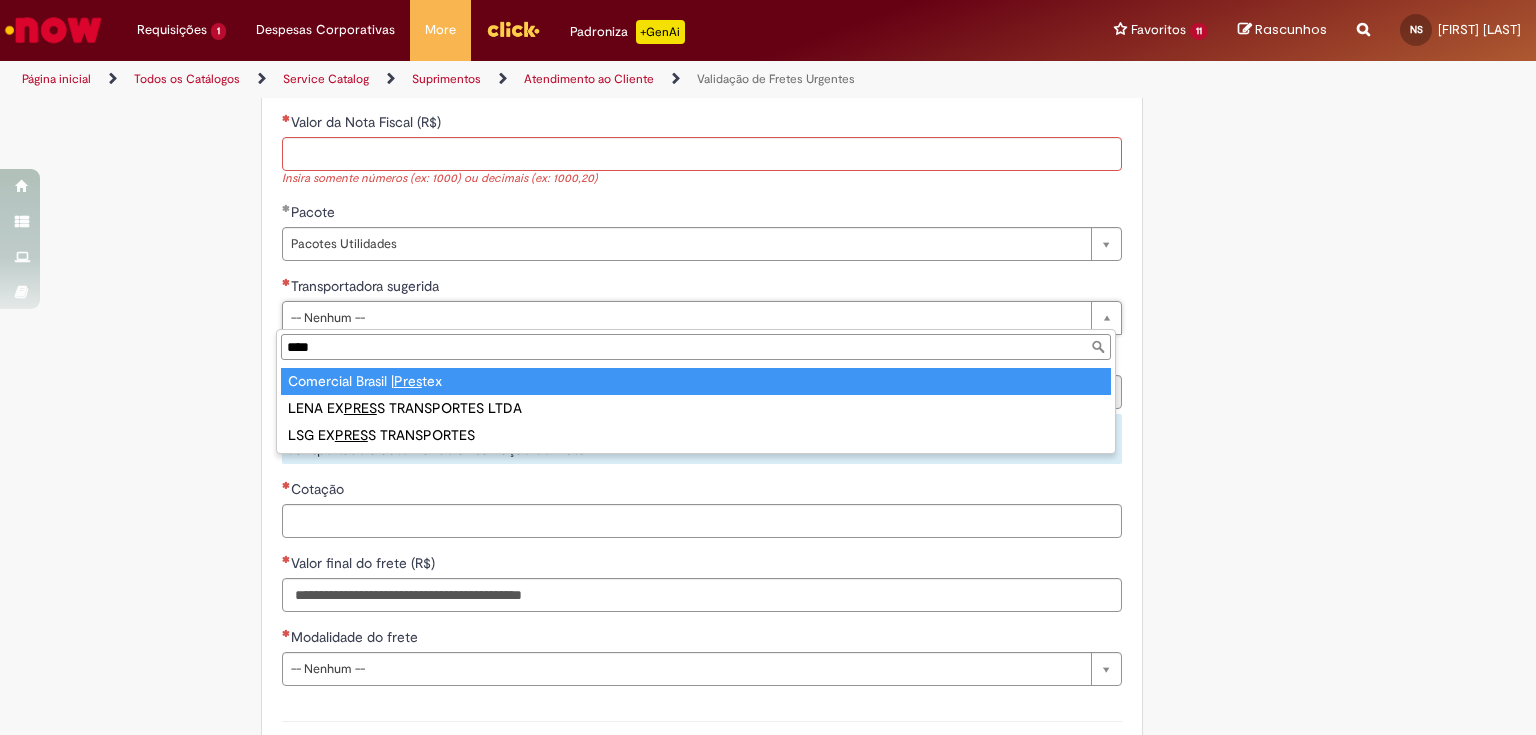 type on "****" 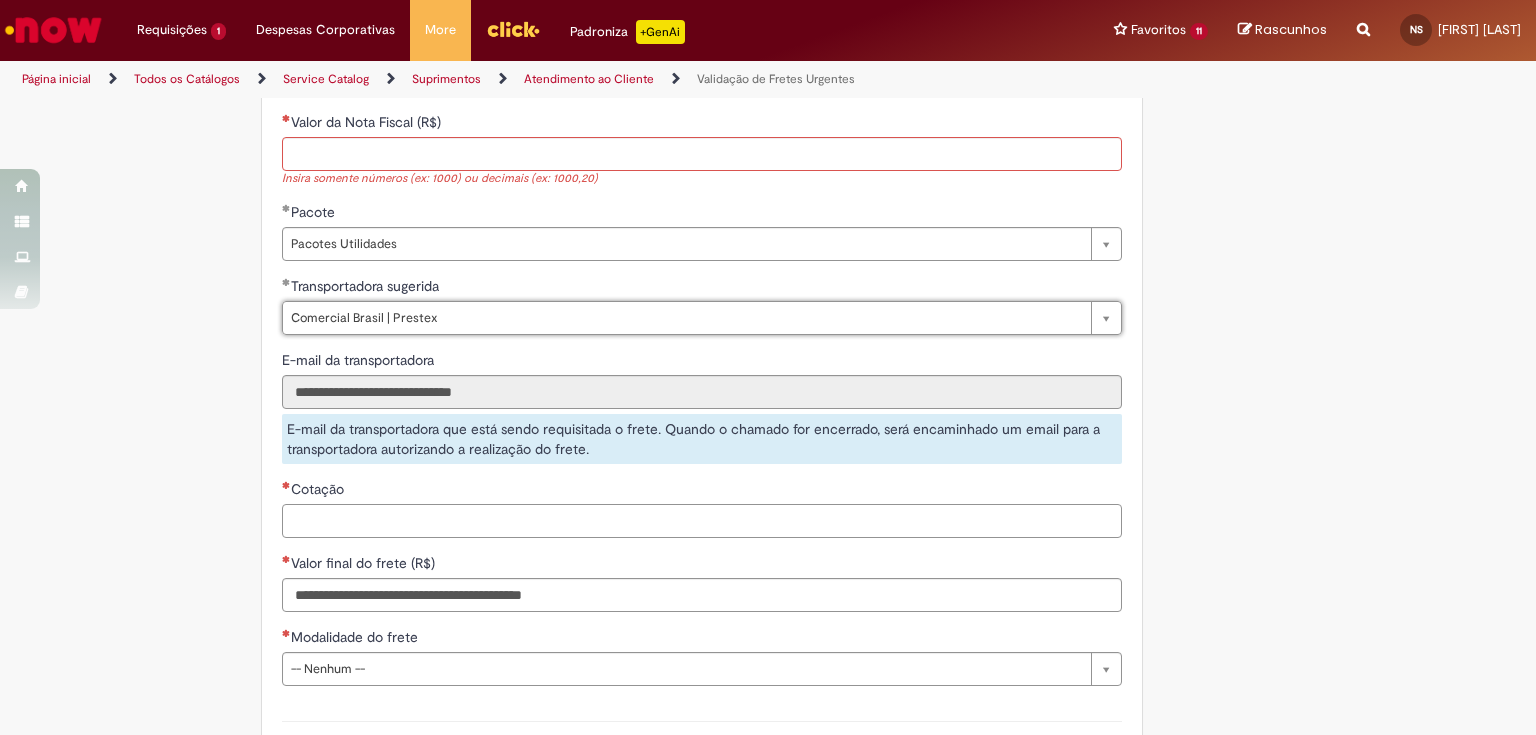 click on "Cotação" at bounding box center [702, 521] 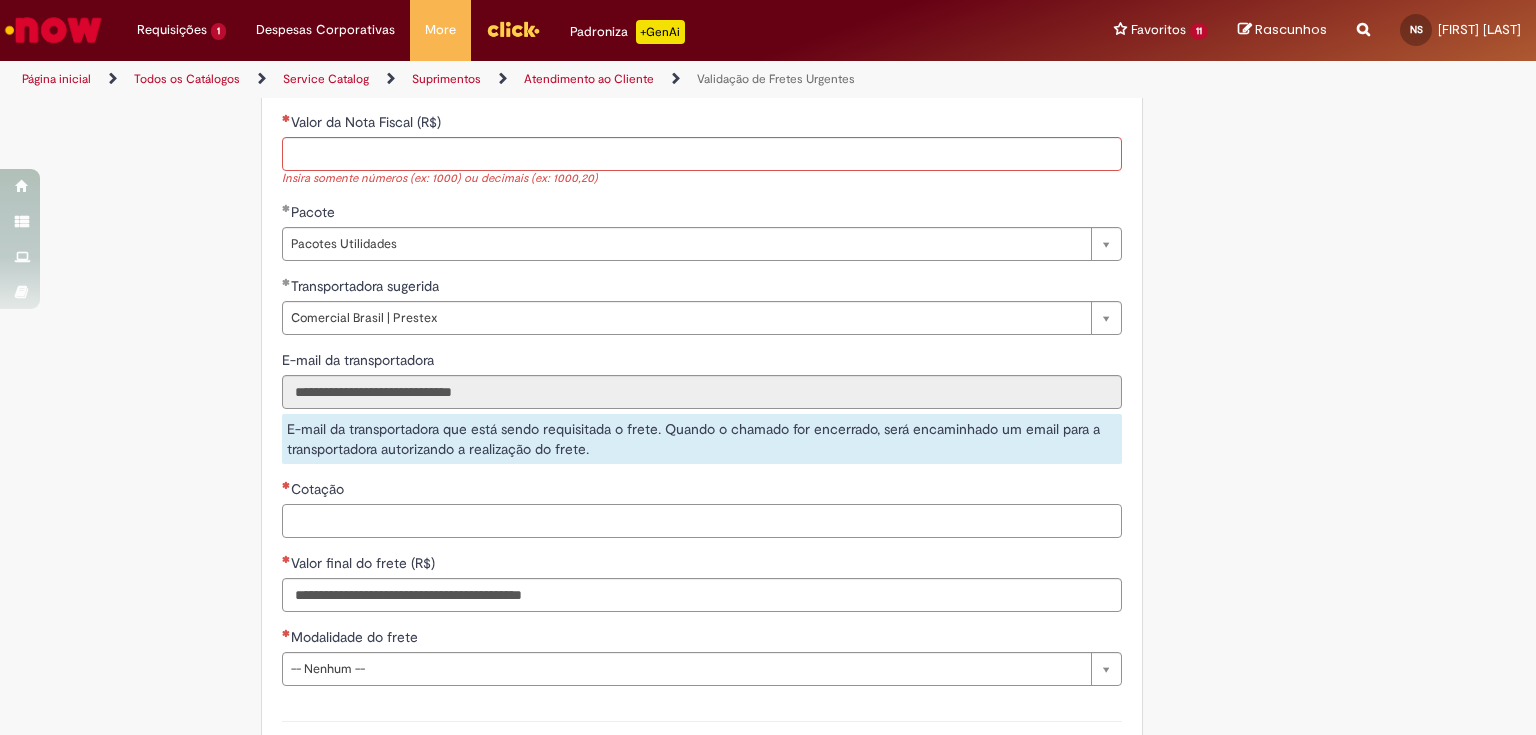 paste on "******" 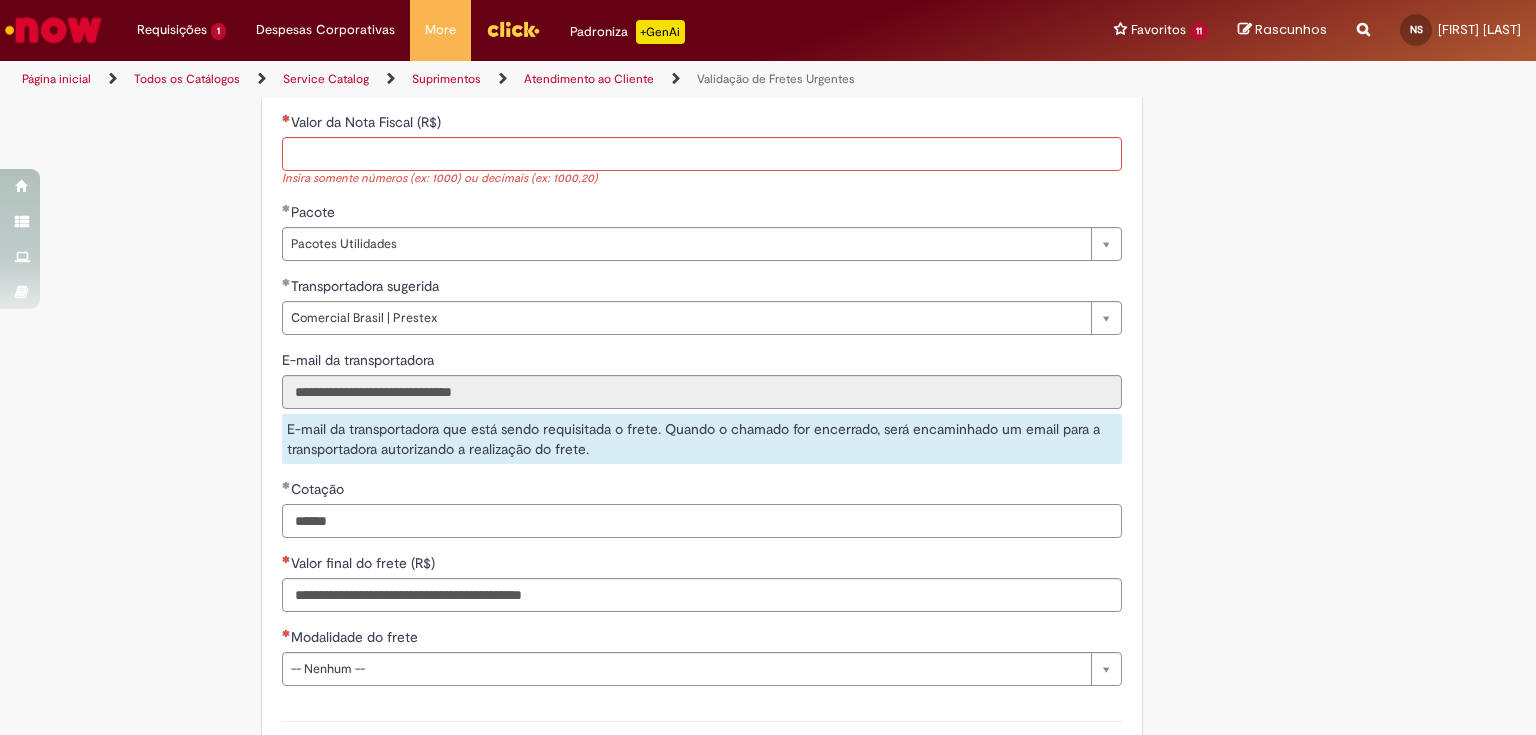 type on "******" 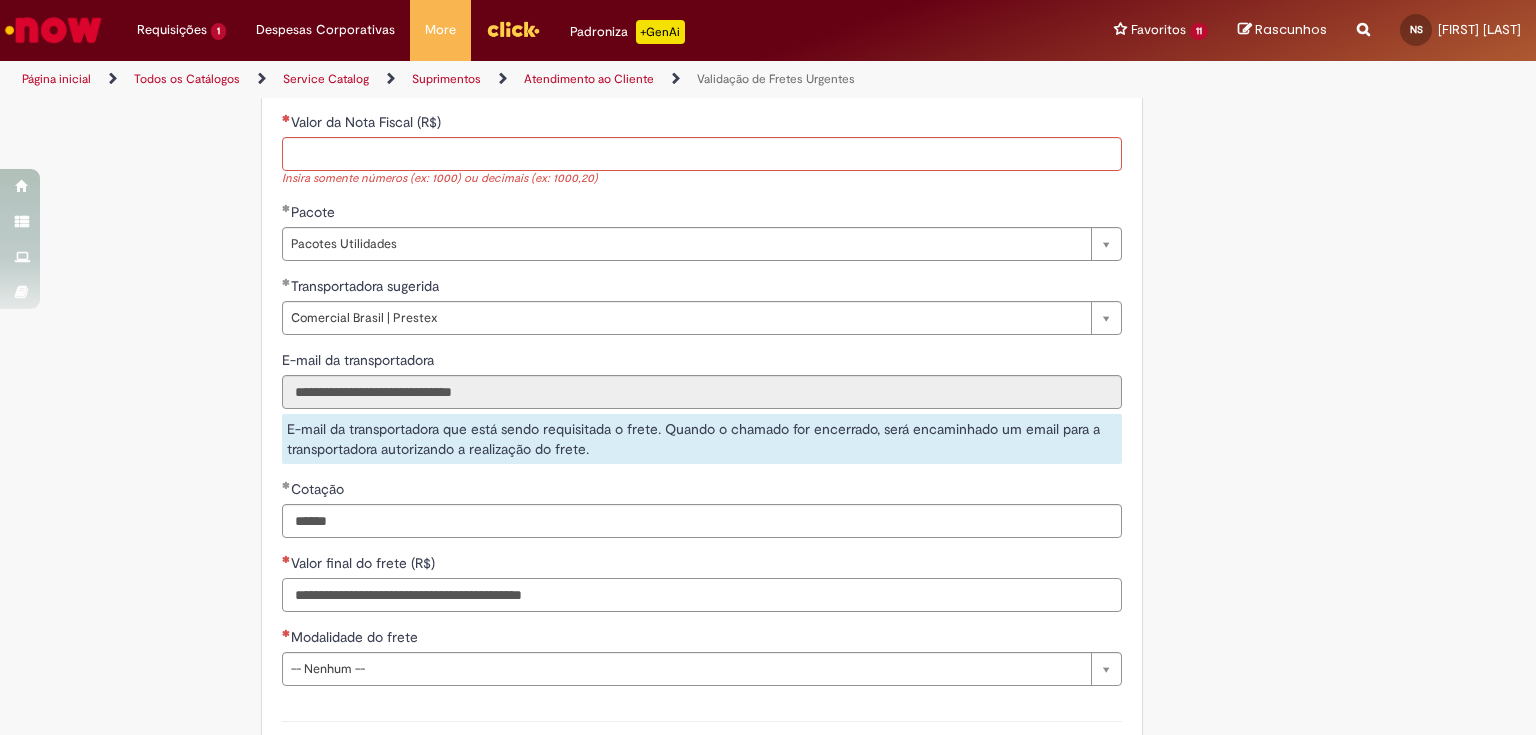 click on "Valor final do frete (R$)" at bounding box center (702, 595) 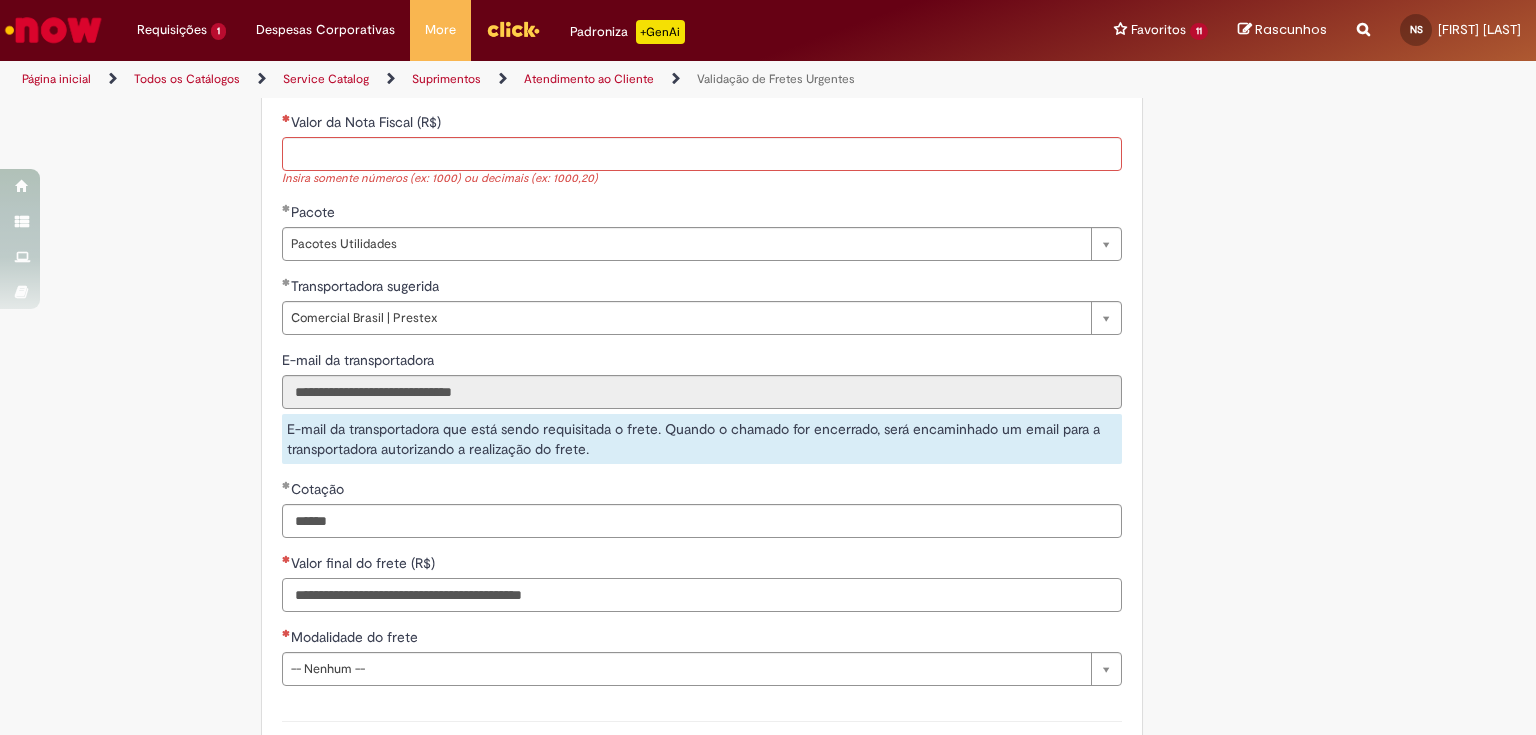 paste on "**********" 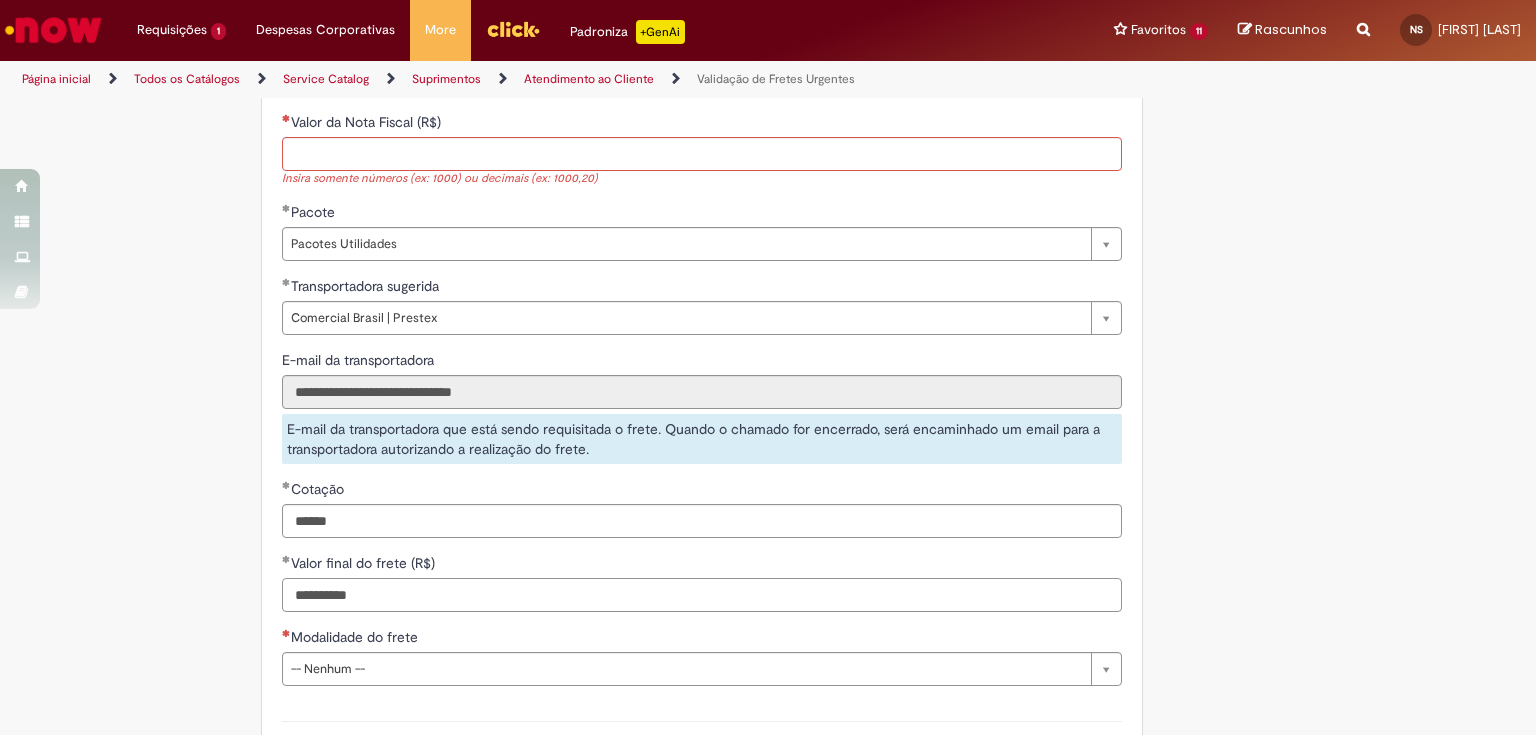 click on "**********" at bounding box center (702, 595) 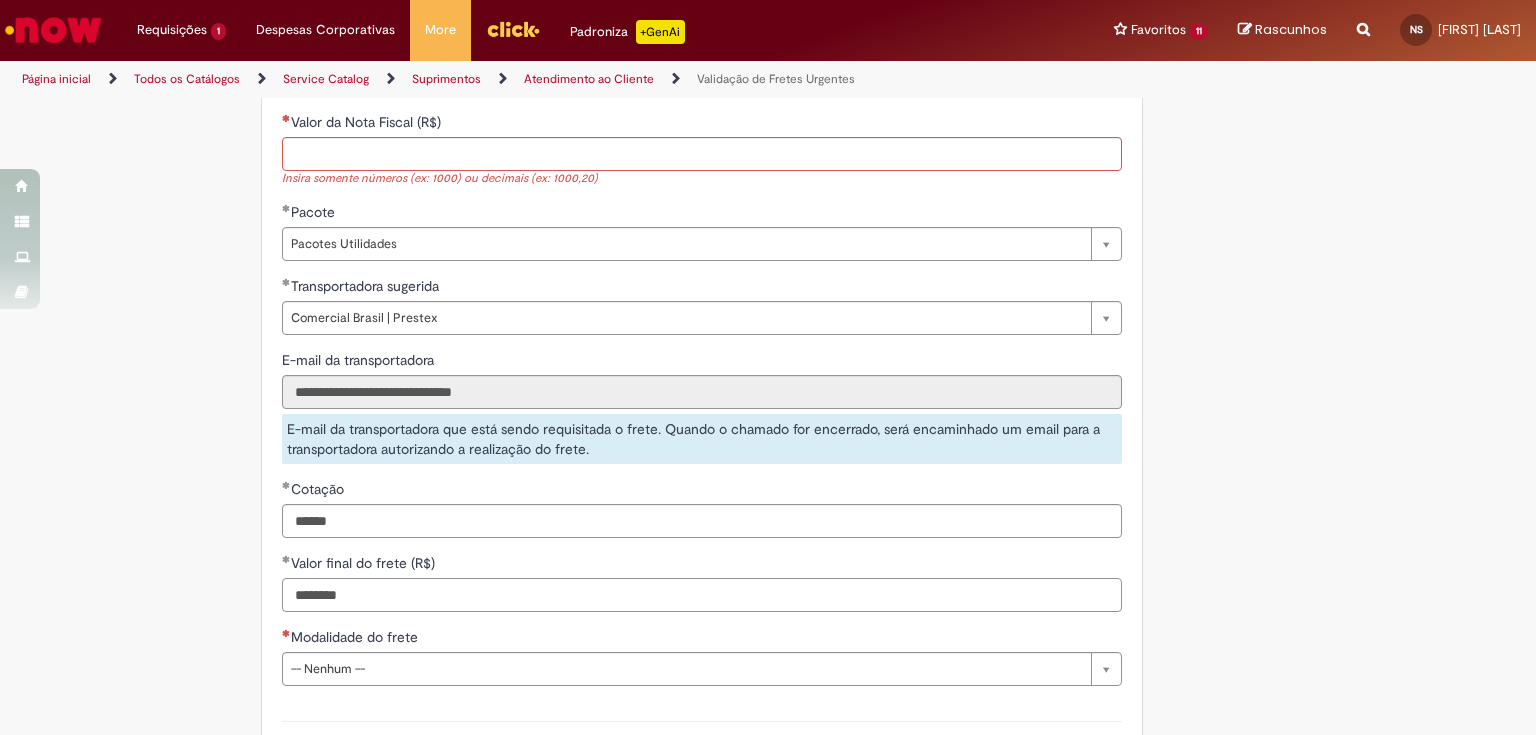 type on "********" 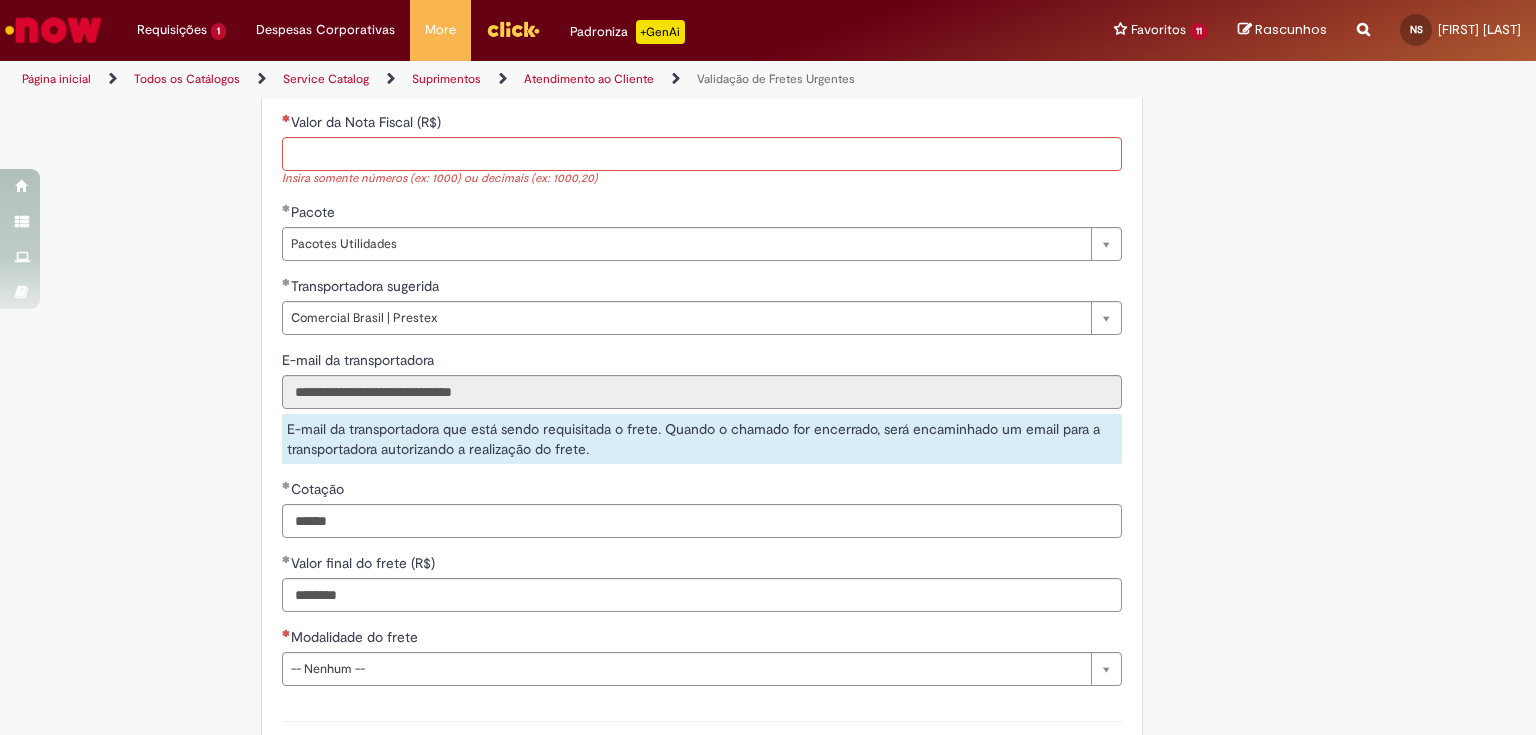 type 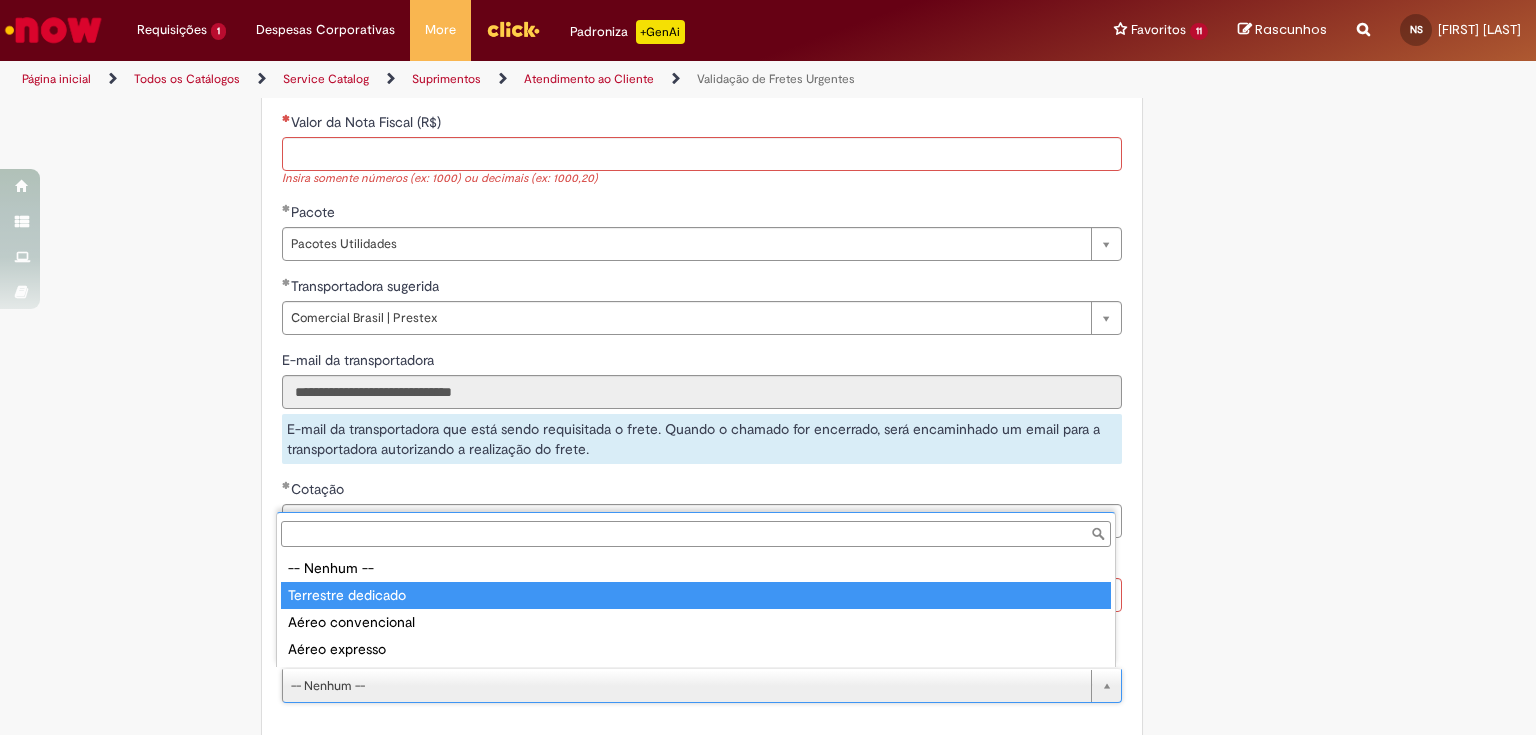 type on "**********" 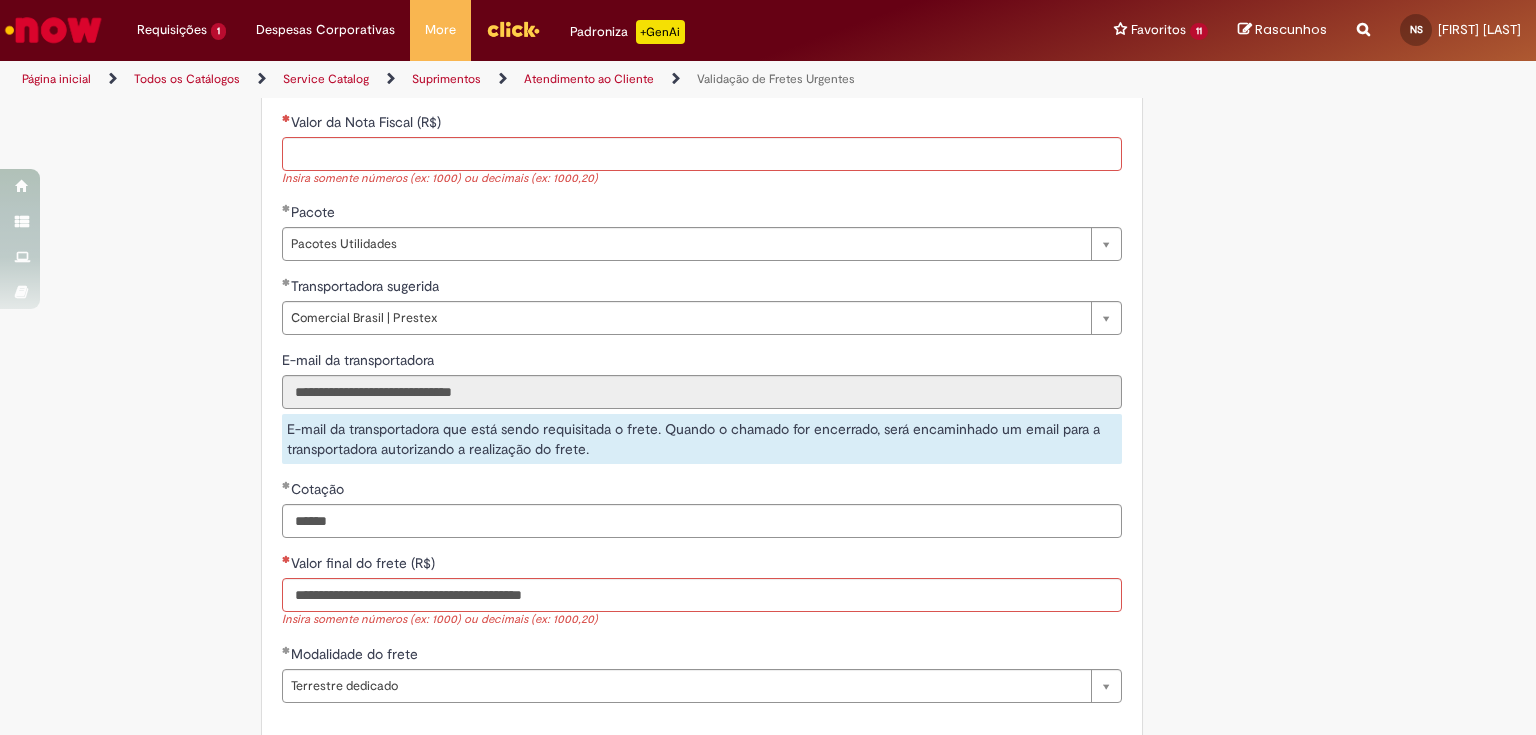 click on "Tire dúvidas com LupiAssist    +GenAI
Oi! Eu sou LupiAssist, uma Inteligência Artificial Generativa em constante aprendizado   Meu conteúdo é monitorado para trazer uma melhor experiência
Dúvidas comuns:
Só mais um instante, estou consultando nossas bases de conhecimento  e escrevendo a melhor resposta pra você!
Title
Lorem ipsum dolor sit amet    Fazer uma nova pergunta
Gerei esta resposta utilizando IA Generativa em conjunto com os nossos padrões. Em caso de divergência, os documentos oficiais prevalecerão.
Saiba mais em:
Ou ligue para:
E aí, te ajudei?
Sim, obrigado!" at bounding box center [768, -61] 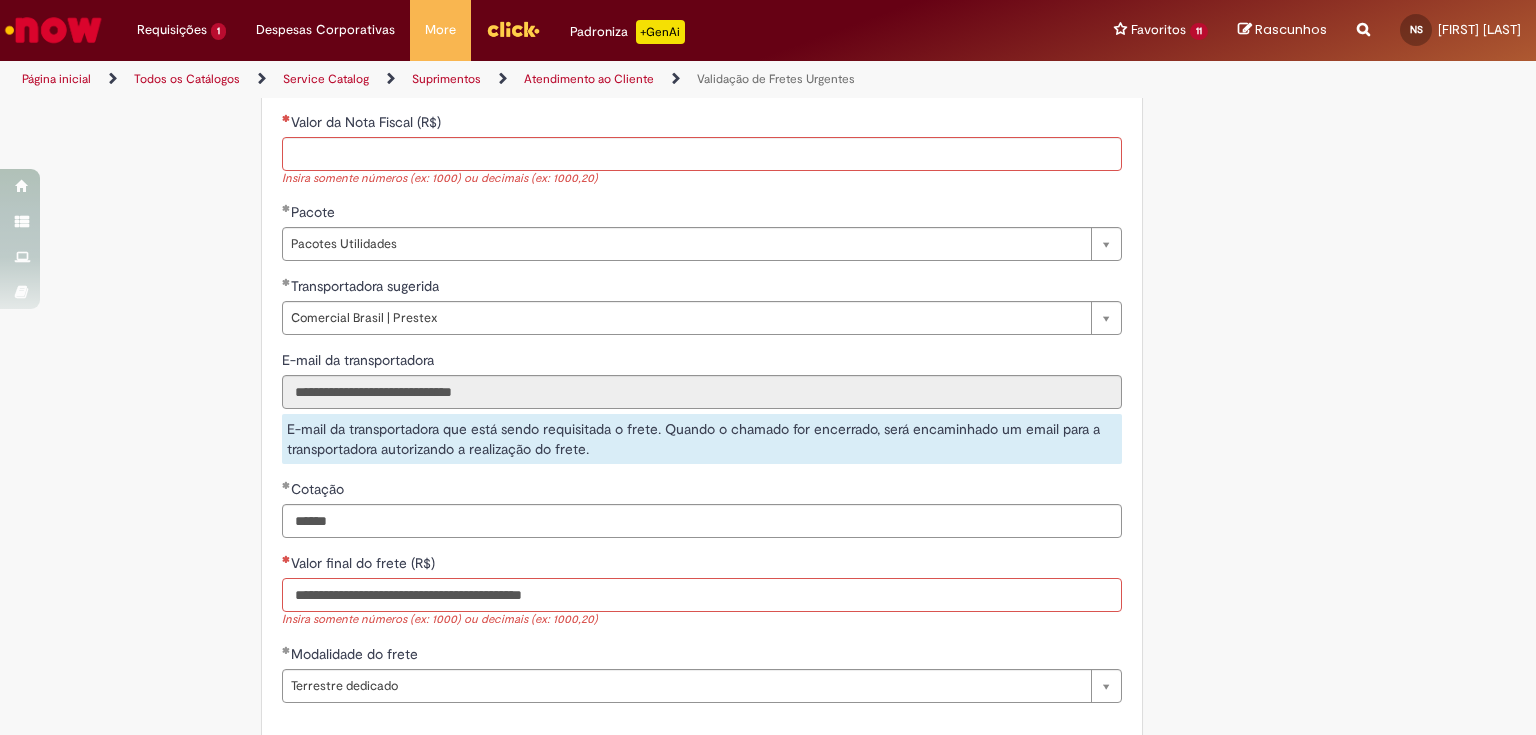 click on "Valor final do frete (R$)" at bounding box center [702, 595] 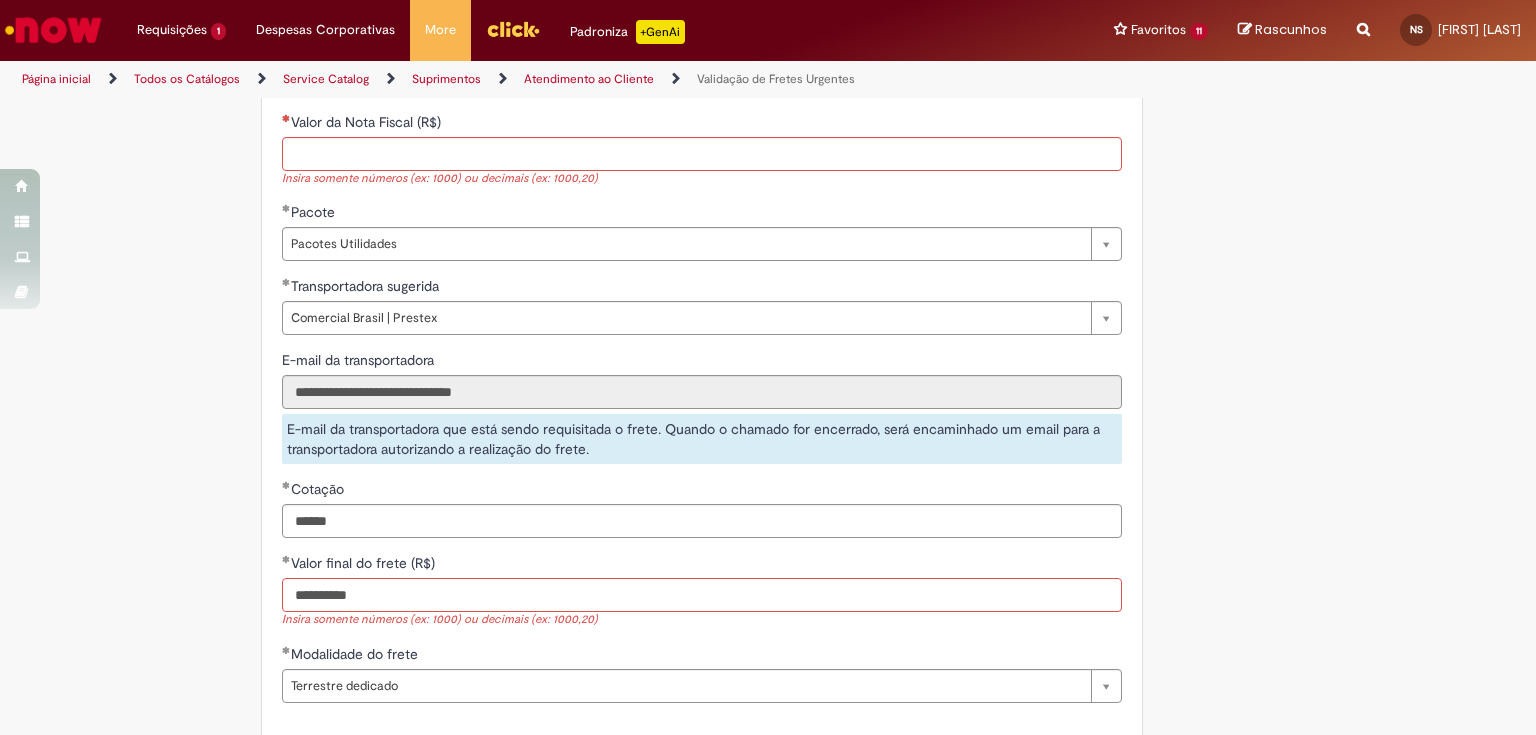 click on "**********" at bounding box center [702, 595] 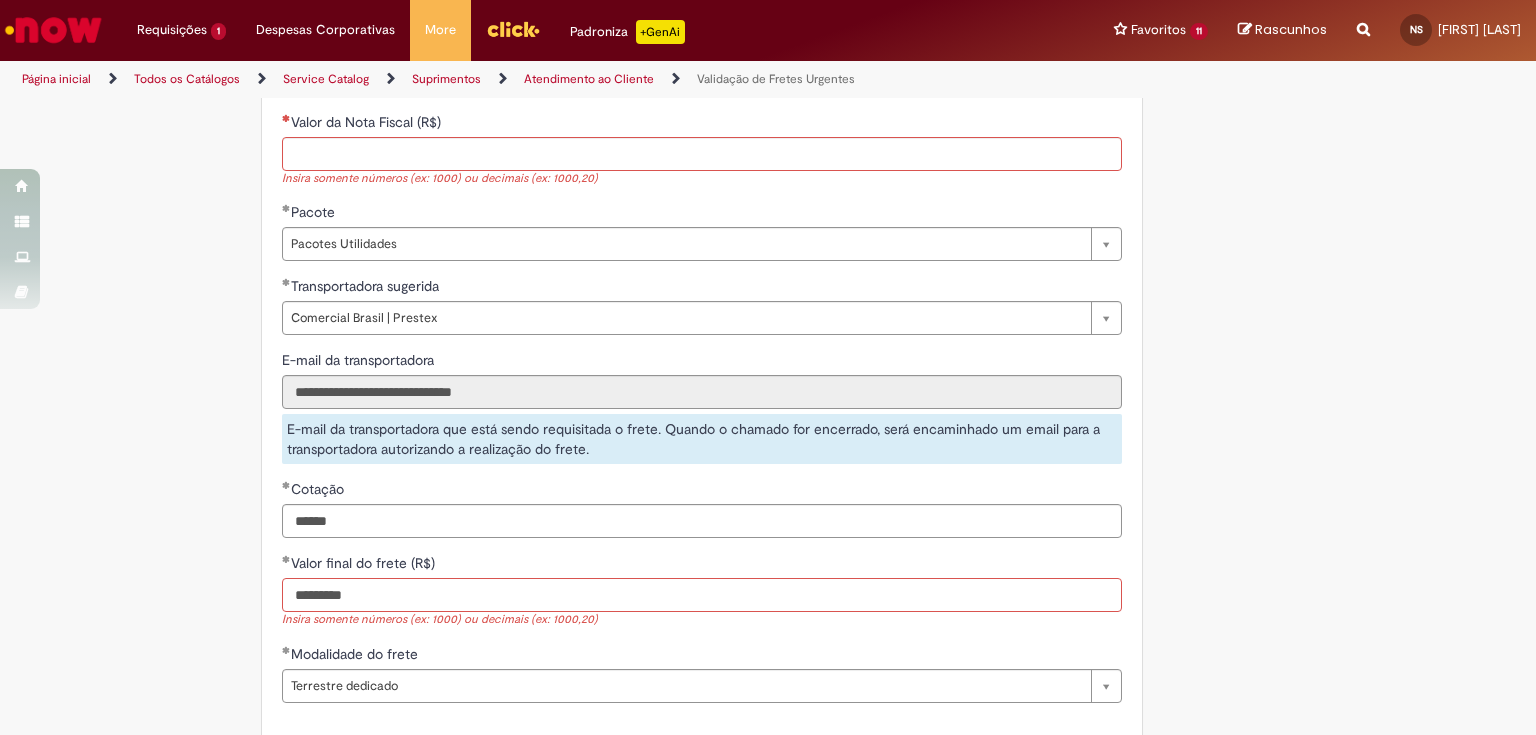 click on "*********" at bounding box center [702, 595] 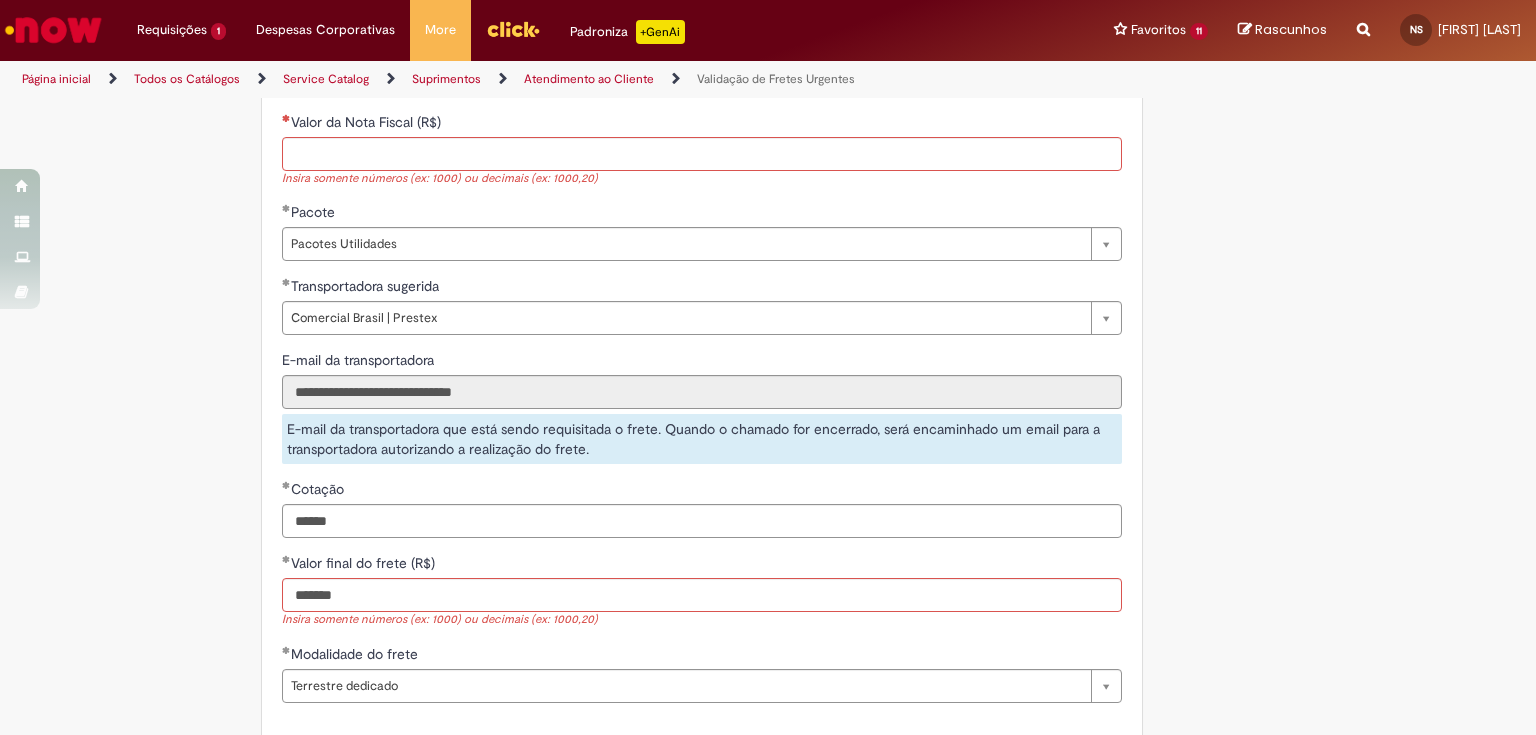 type on "**********" 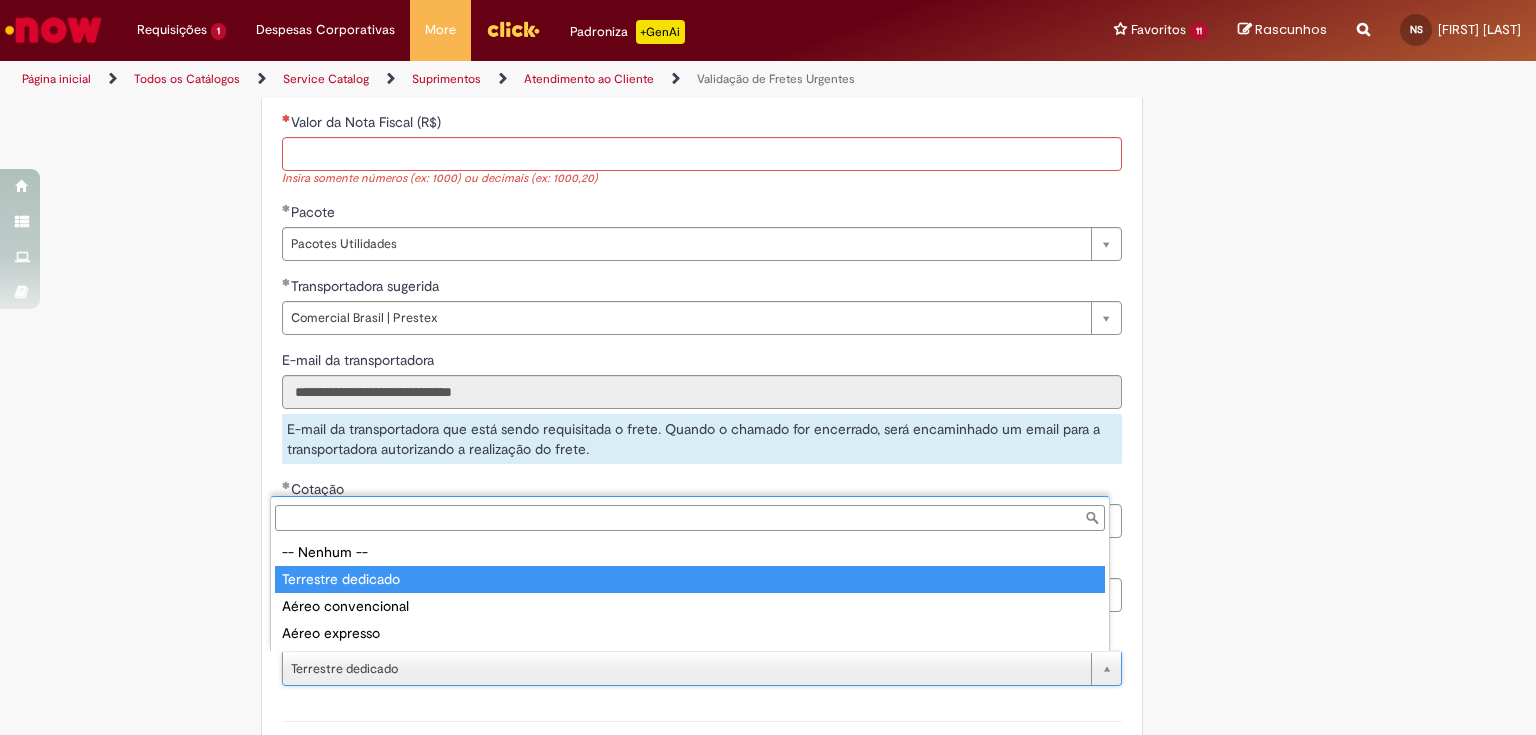 type on "**********" 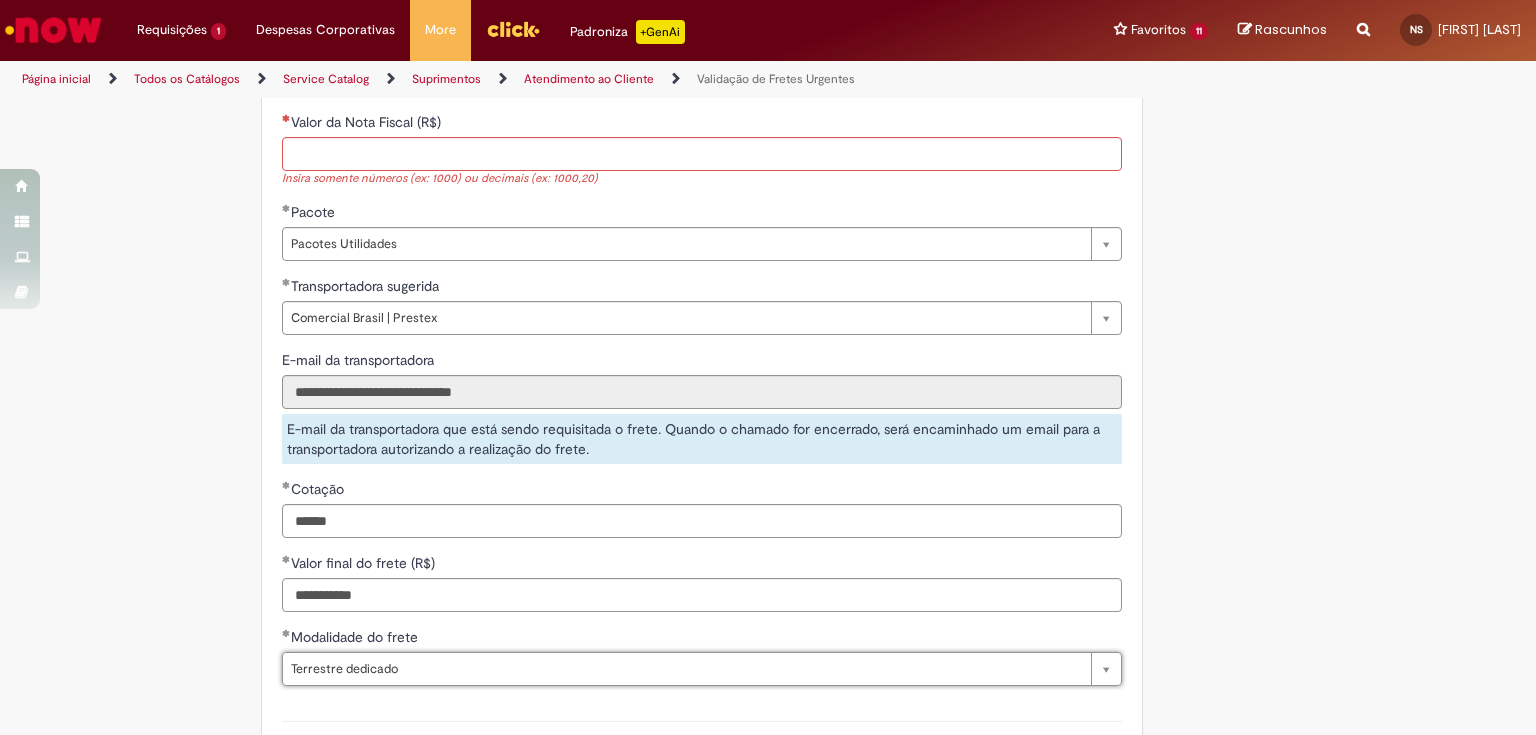 scroll, scrollTop: 0, scrollLeft: 116, axis: horizontal 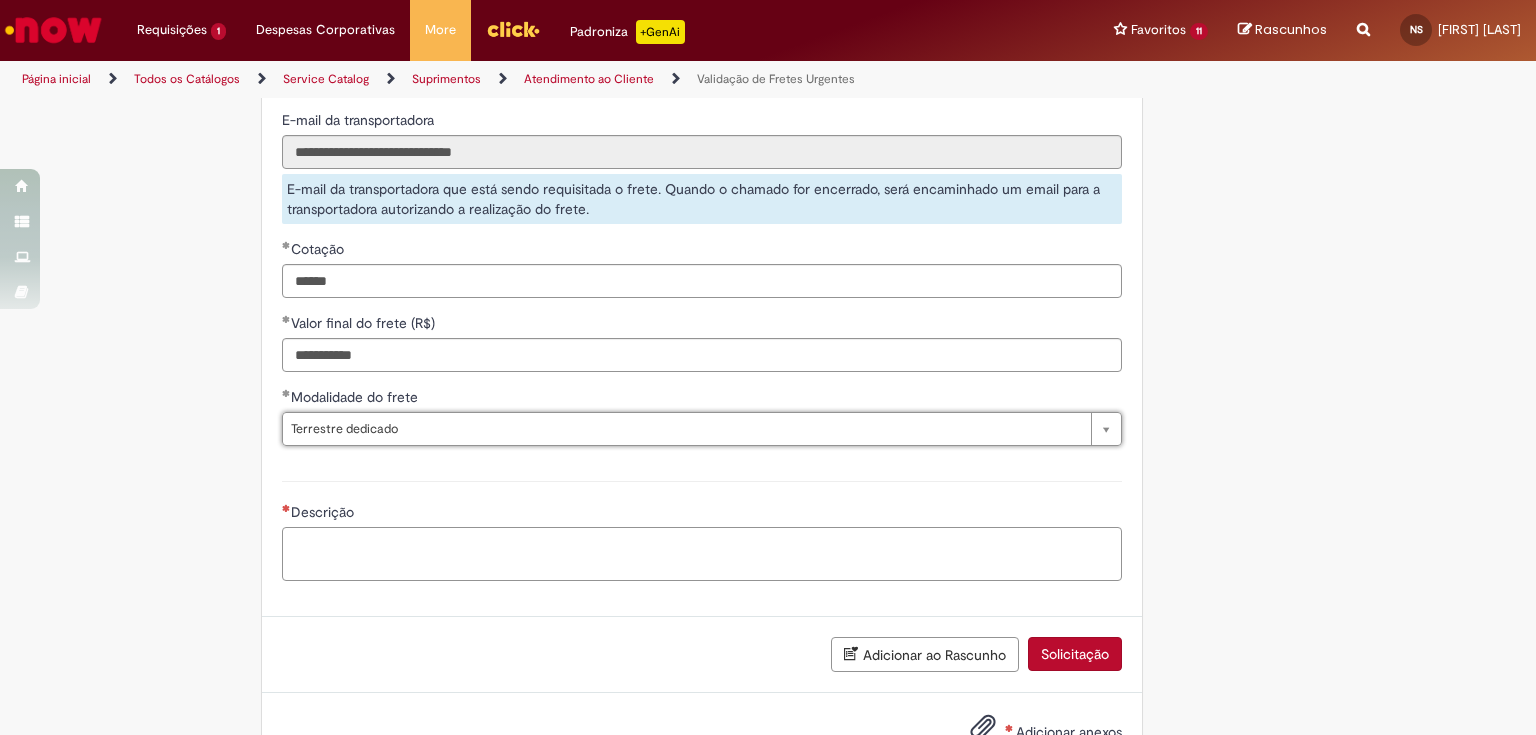click on "Descrição" at bounding box center (702, 554) 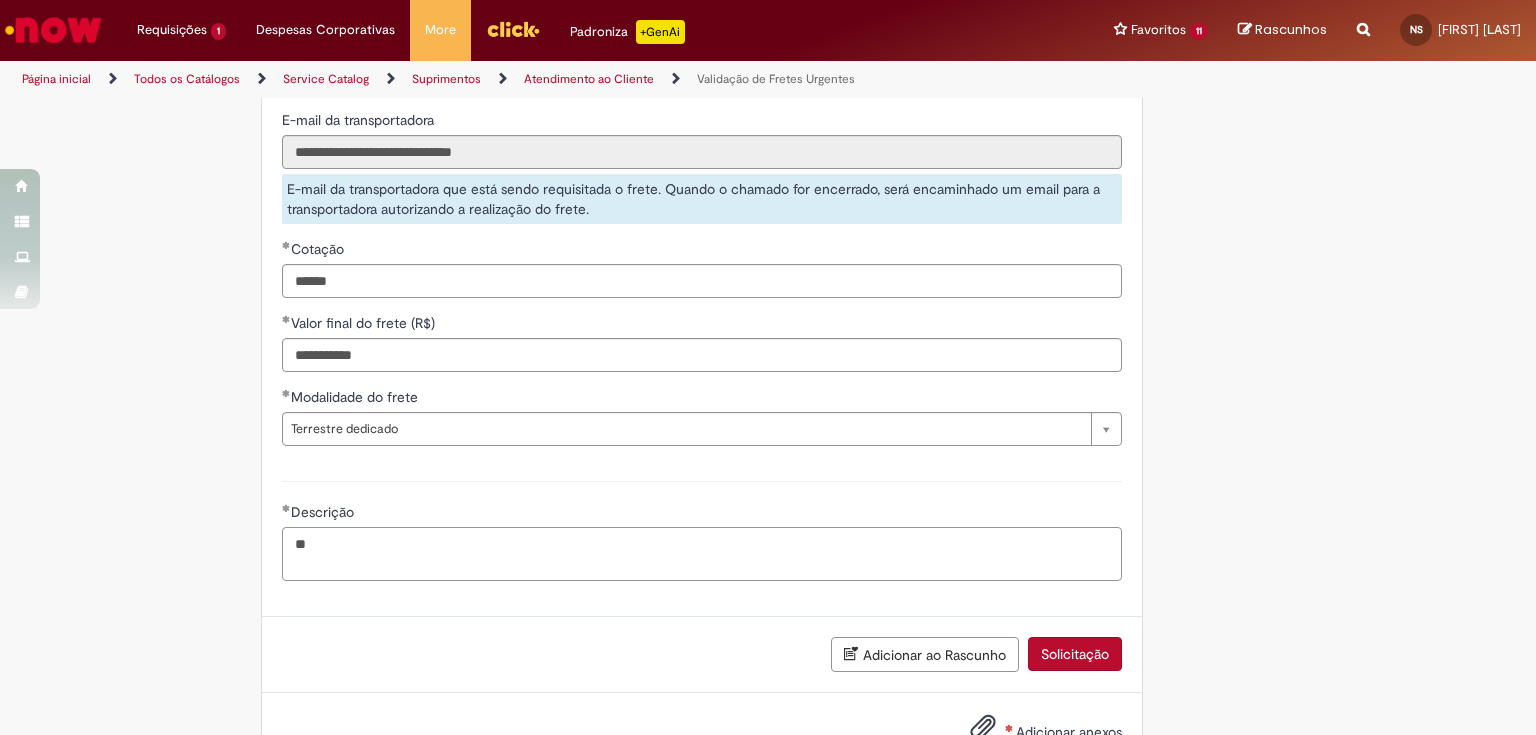 type on "*" 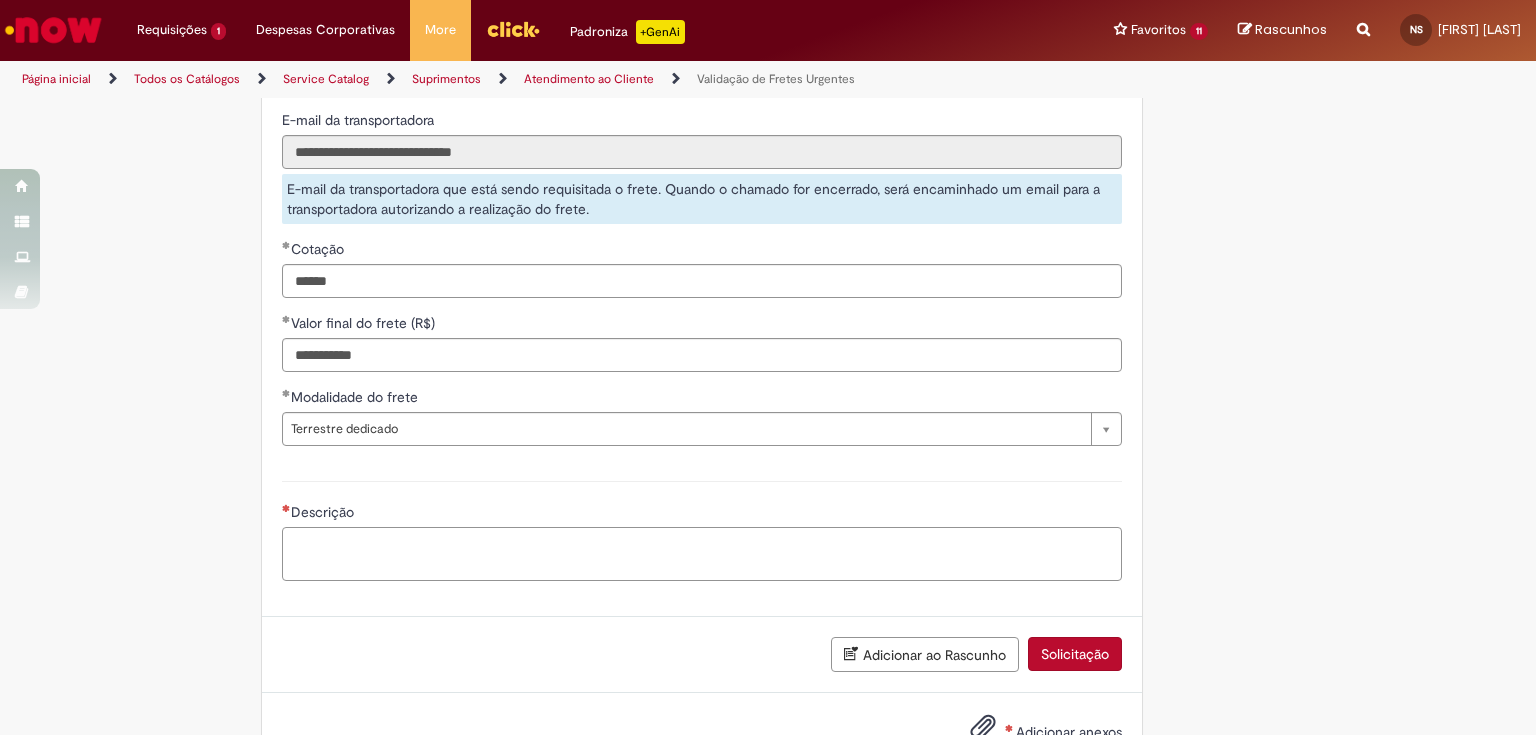 type on "*" 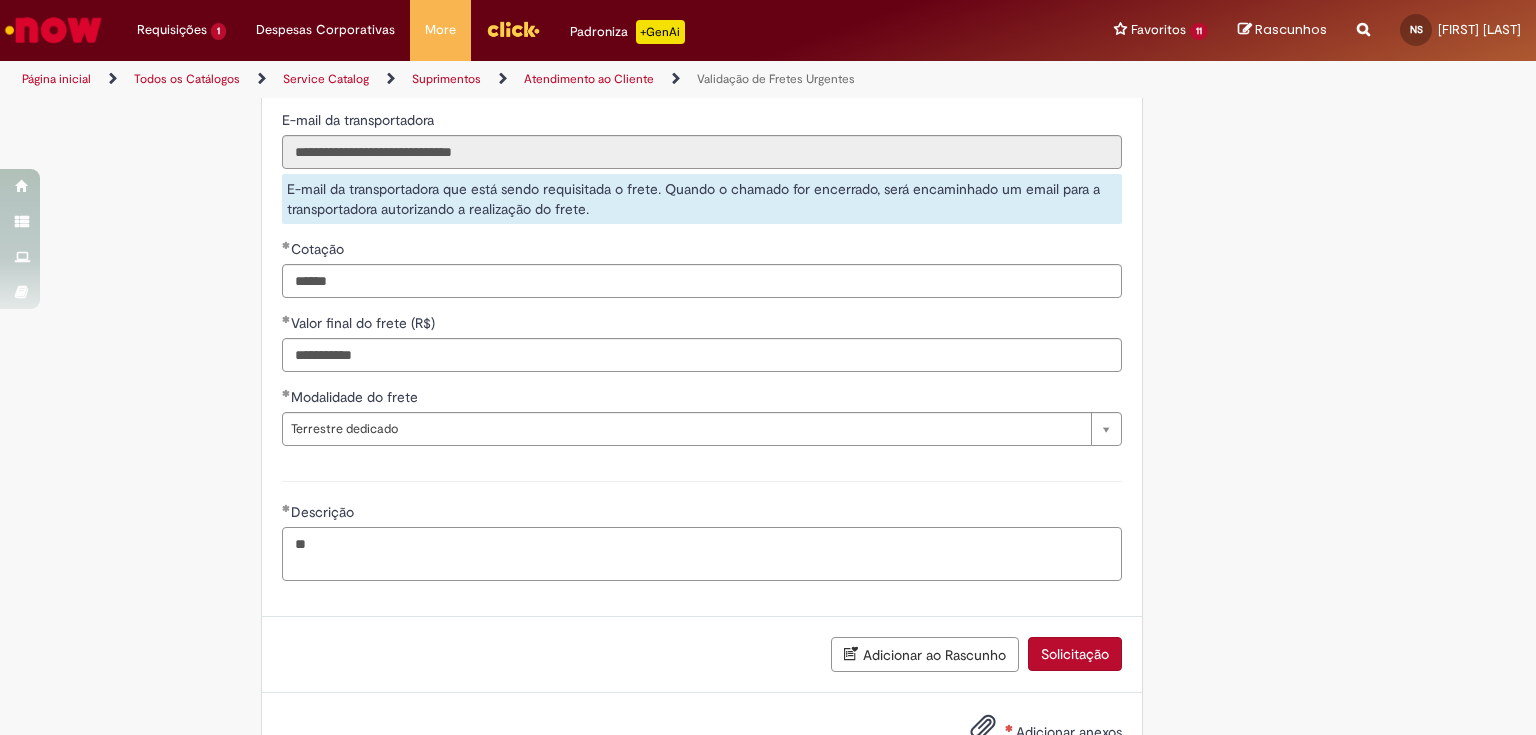 type on "*" 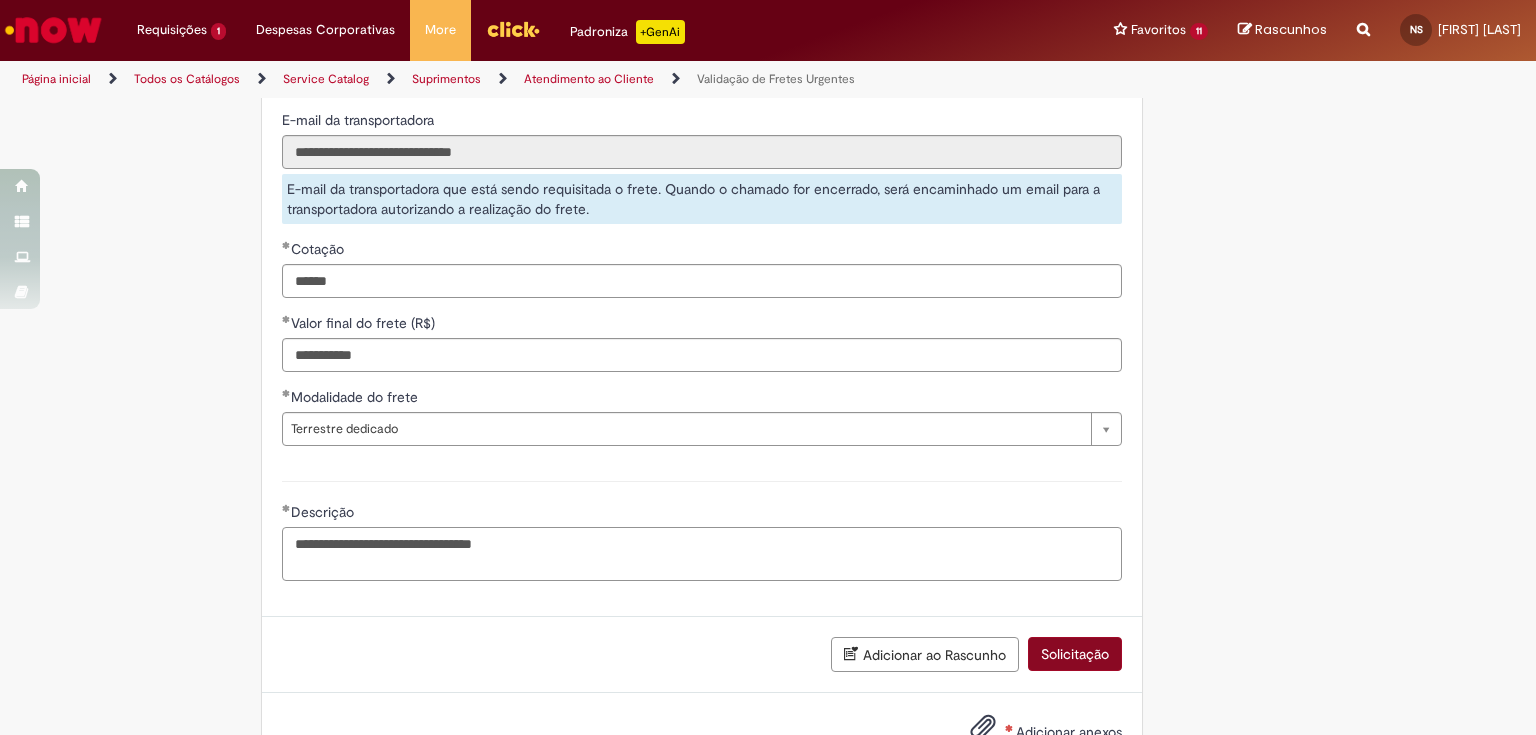 scroll, scrollTop: 1582, scrollLeft: 0, axis: vertical 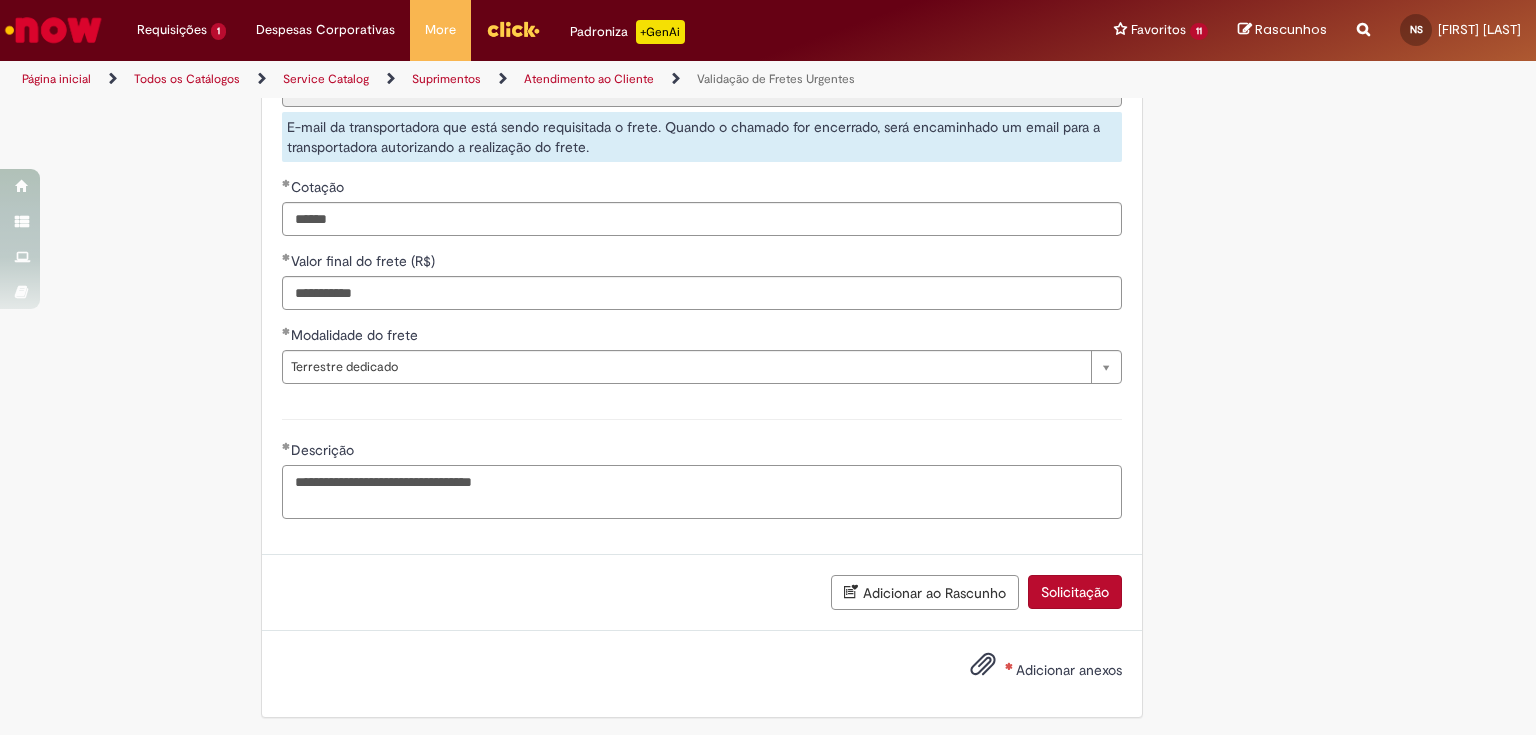 type on "**********" 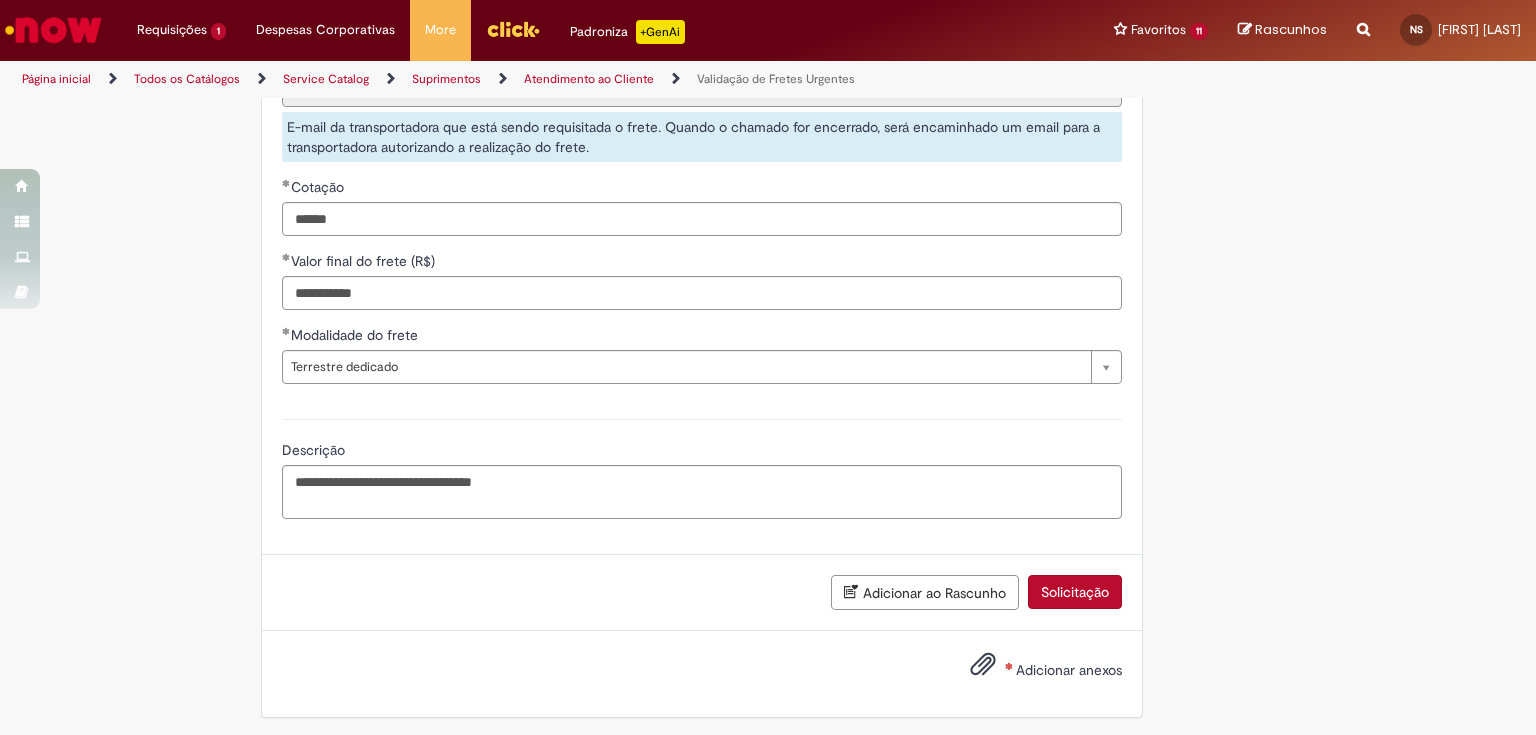 click on "Adicionar anexos" at bounding box center [1069, 670] 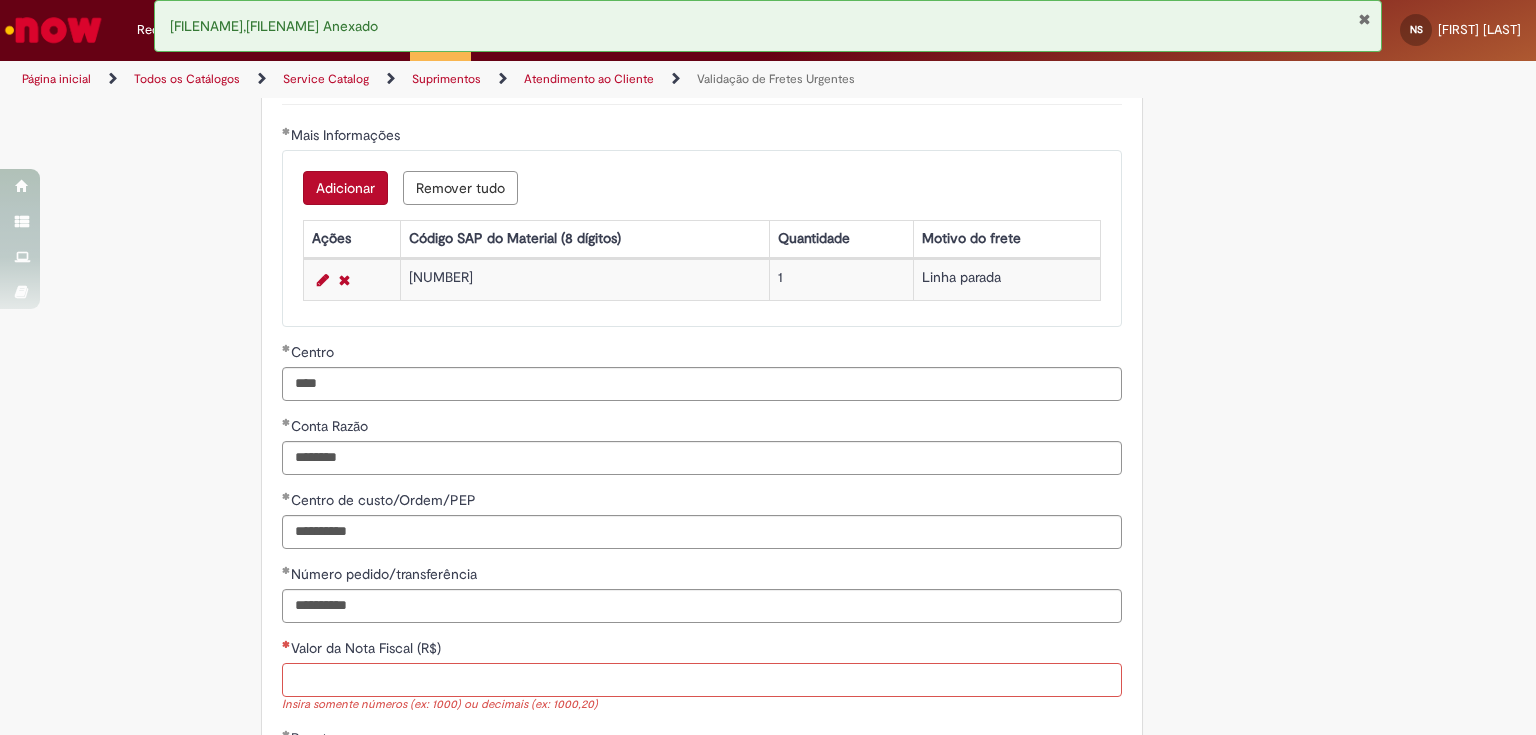 scroll, scrollTop: 514, scrollLeft: 0, axis: vertical 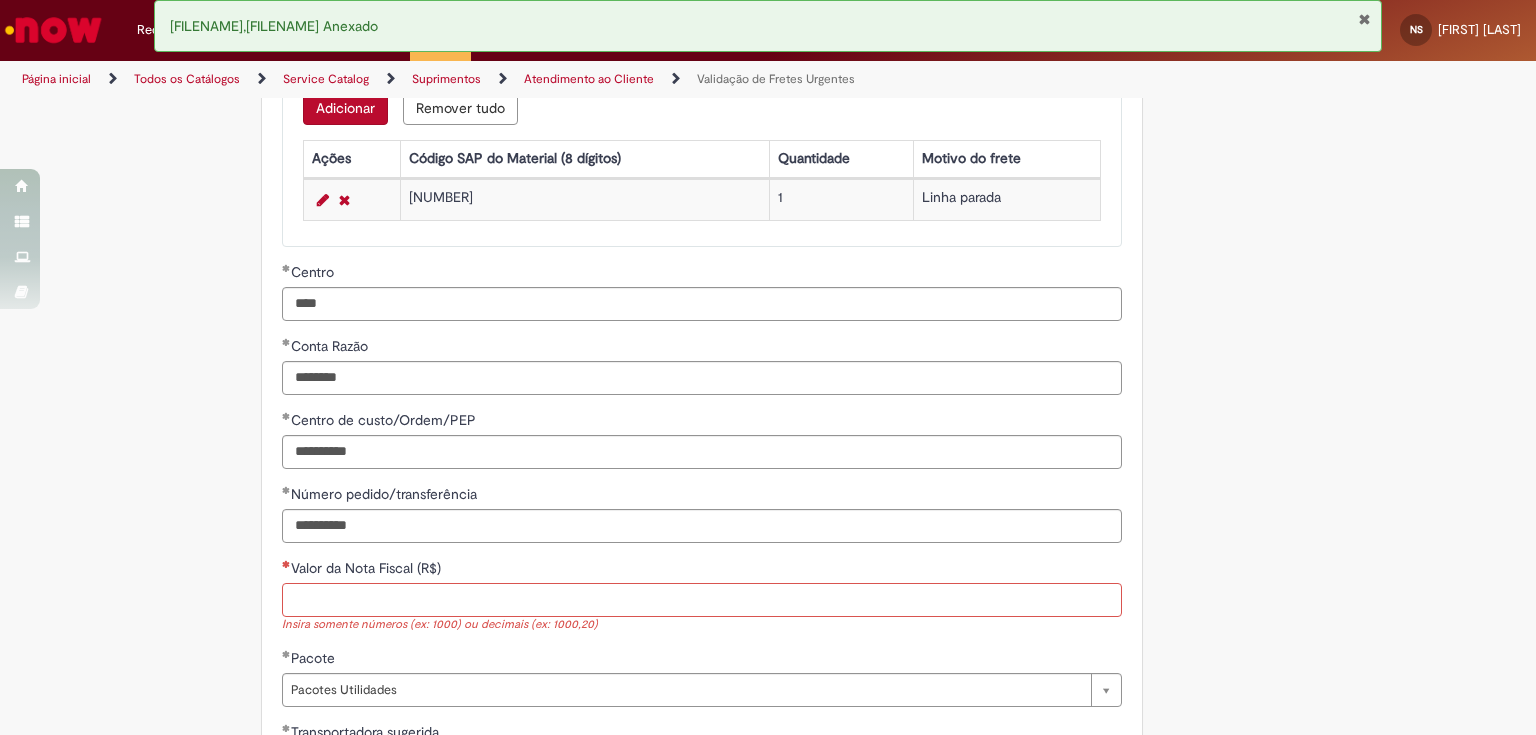 paste on "*********" 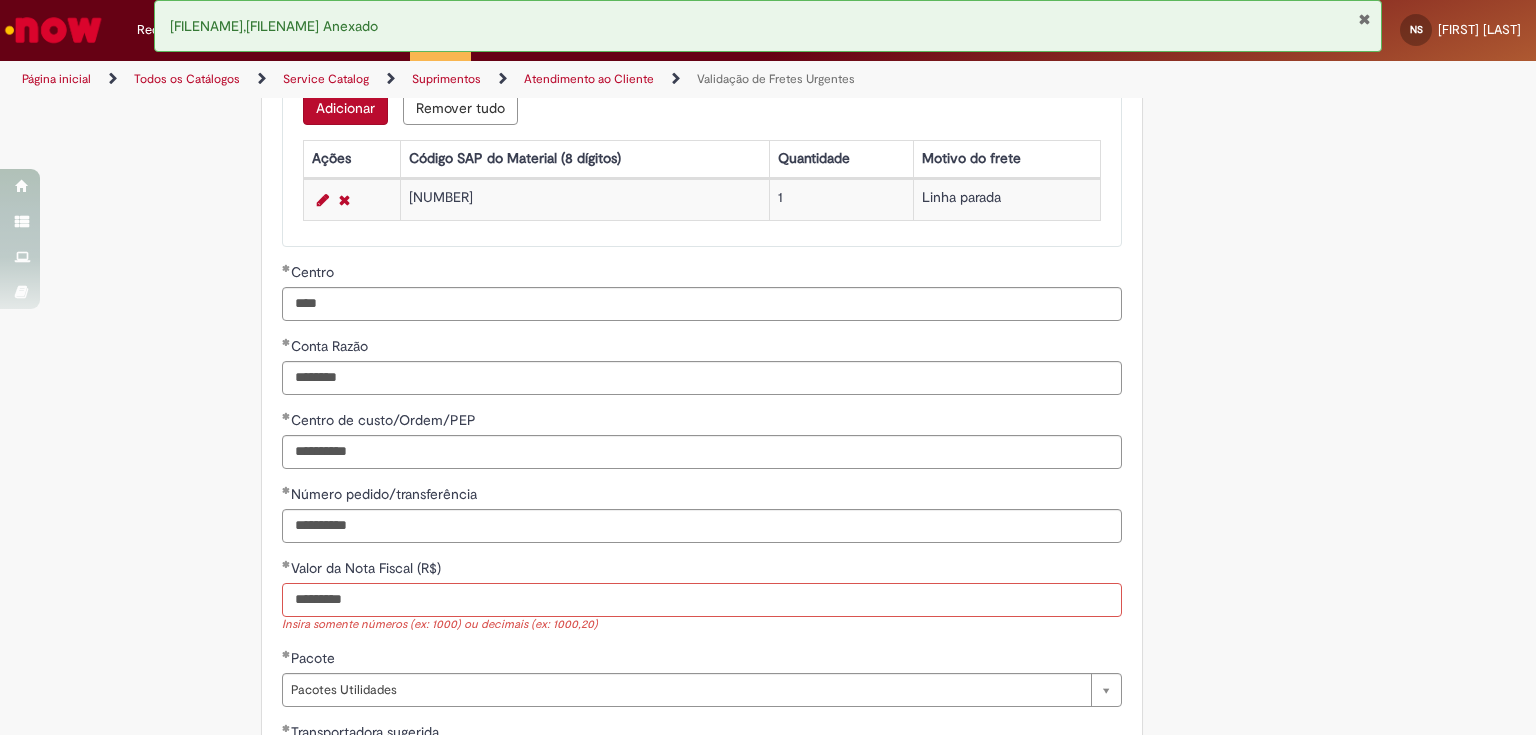 type on "*********" 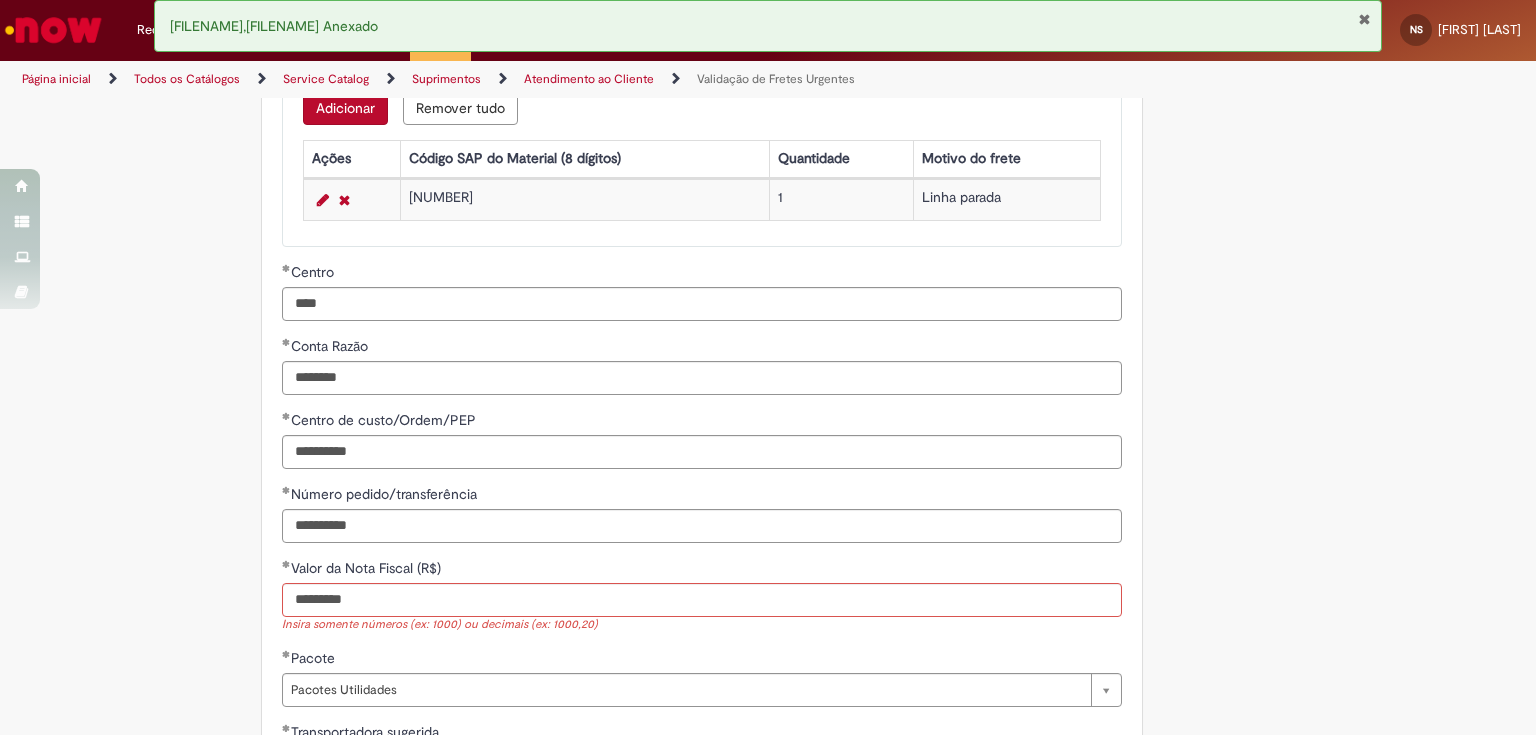type 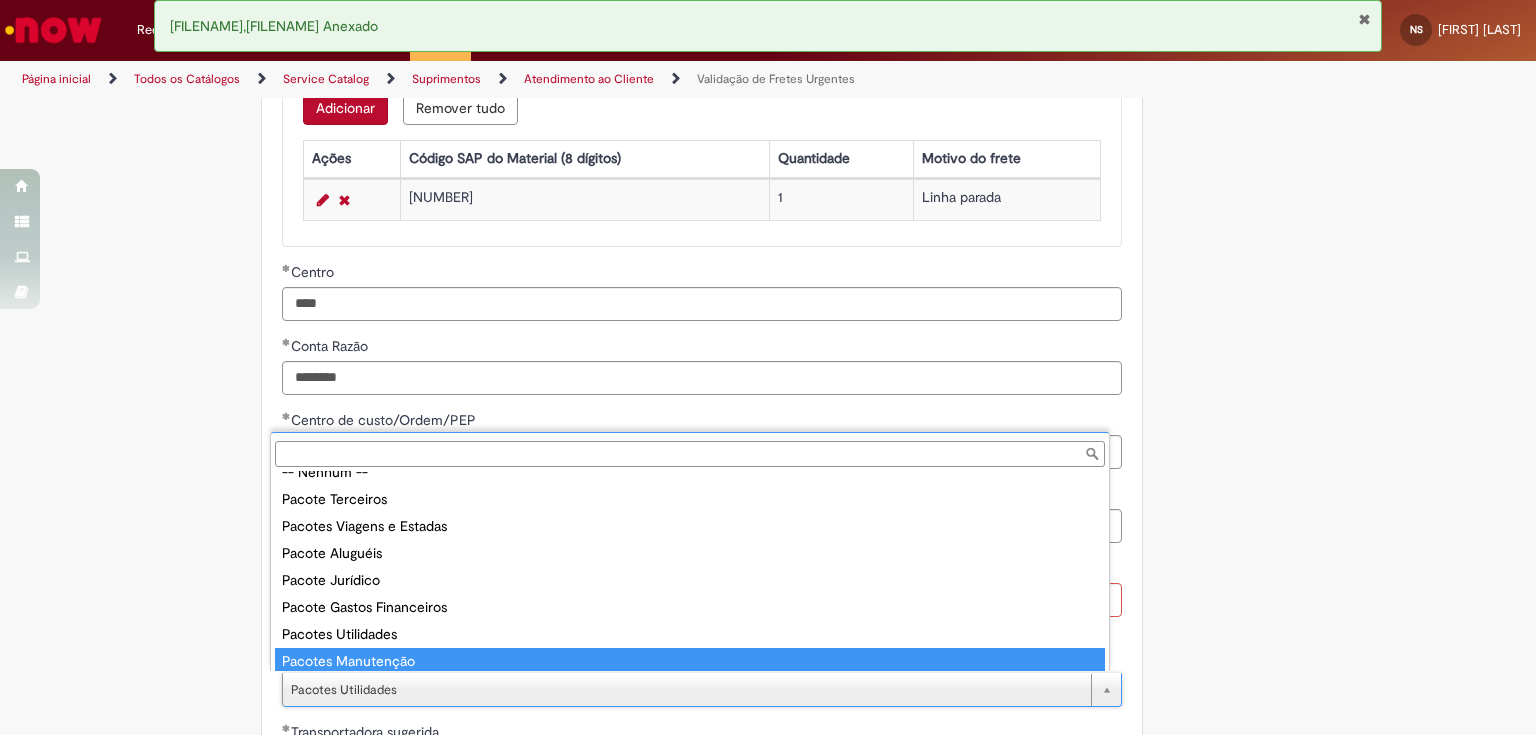 scroll, scrollTop: 104, scrollLeft: 0, axis: vertical 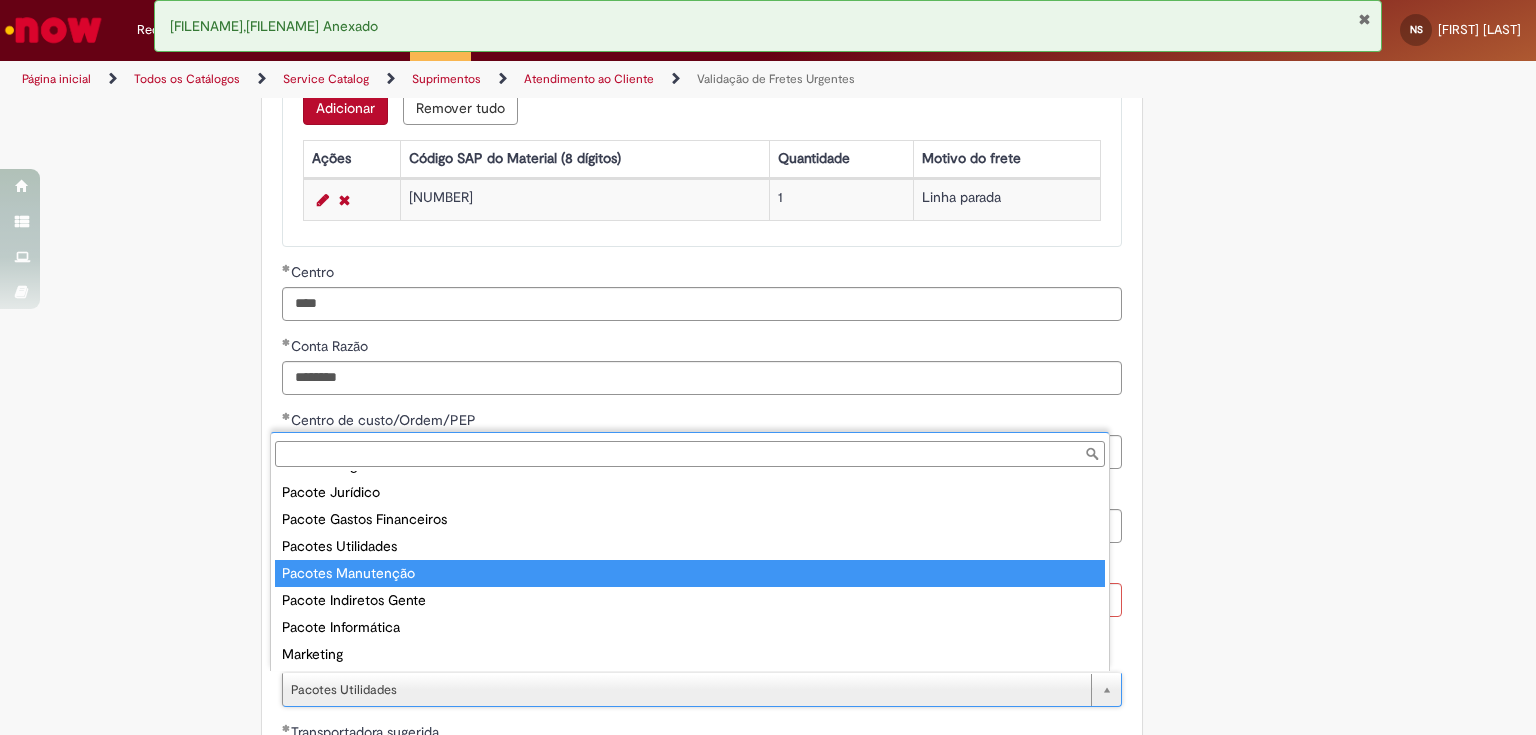 type on "**********" 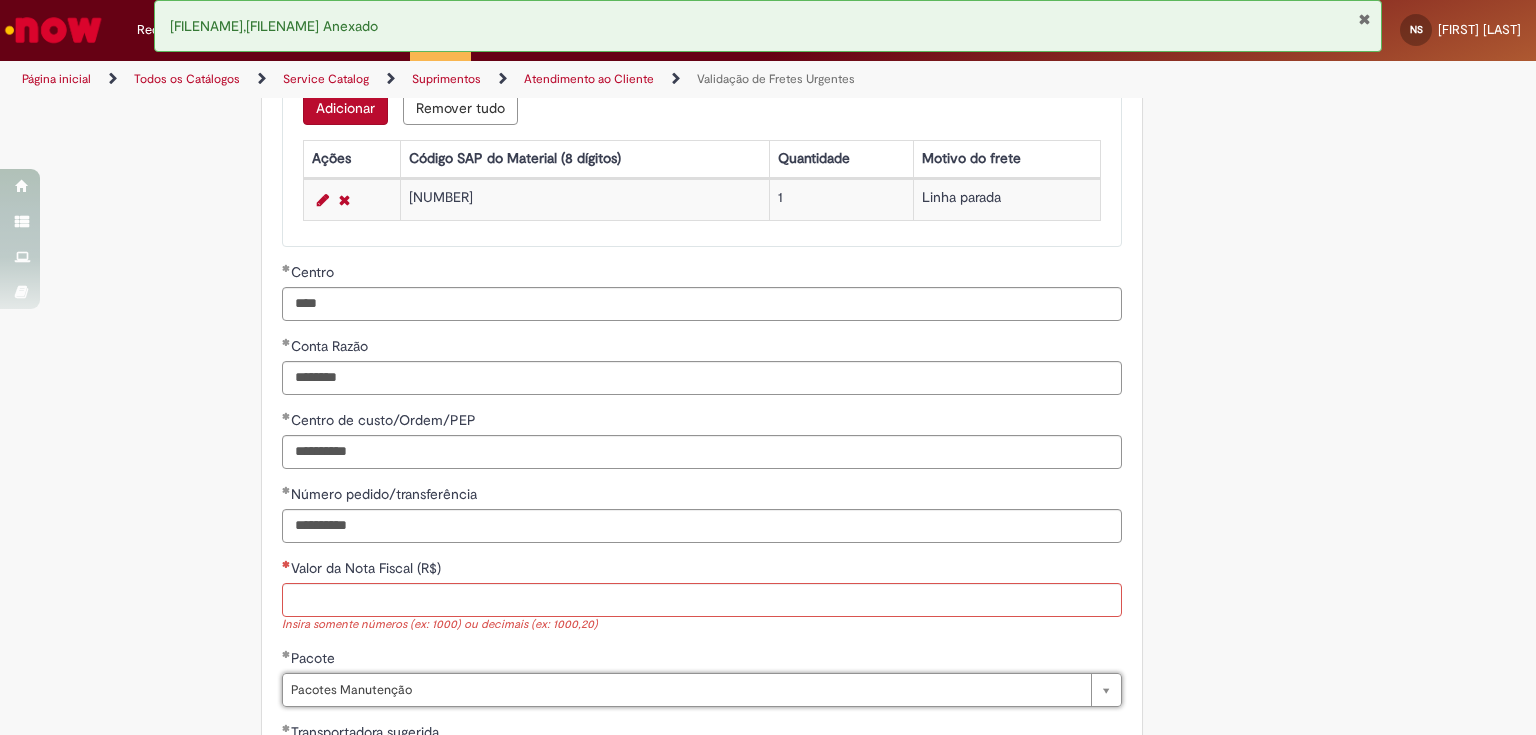scroll, scrollTop: 0, scrollLeft: 114, axis: horizontal 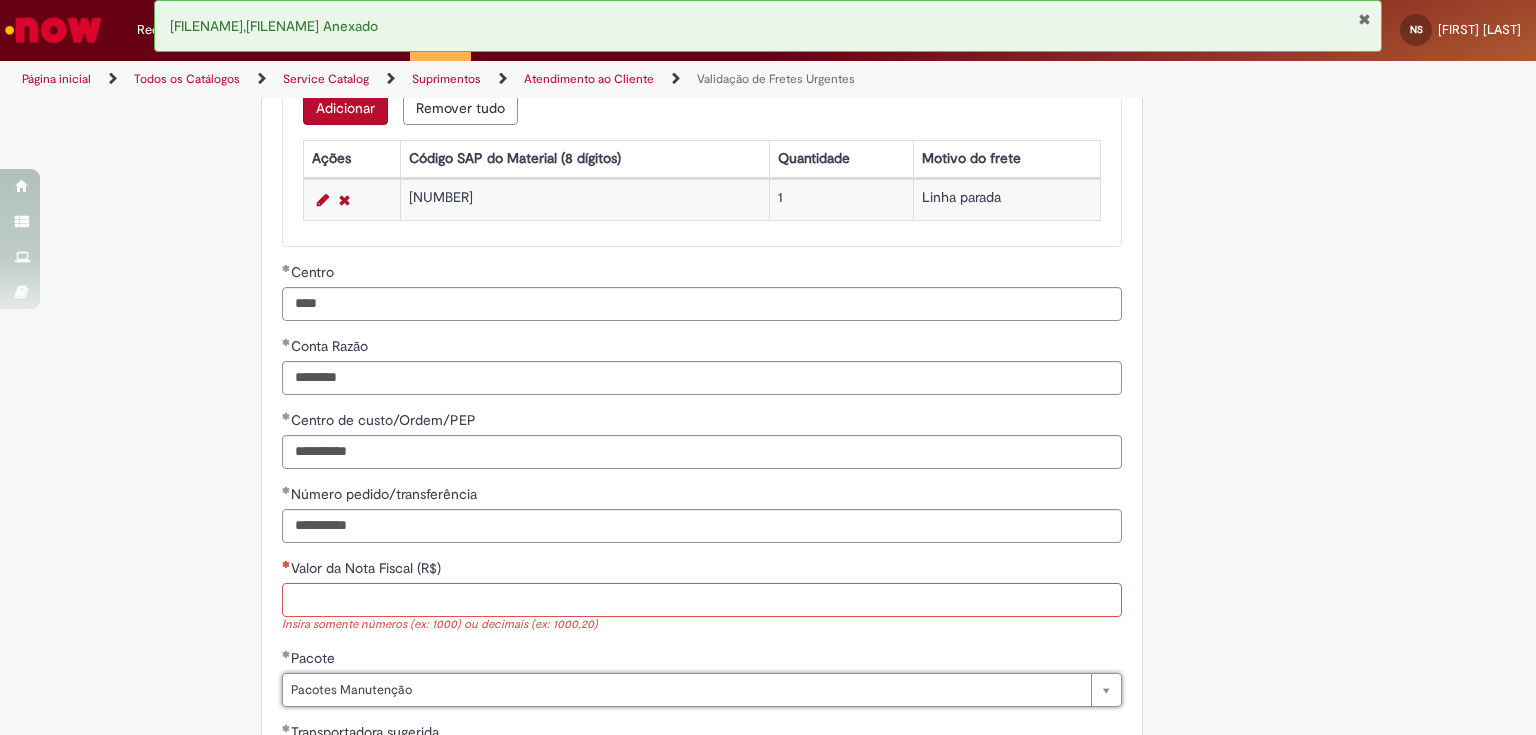click on "Valor da Nota Fiscal (R$)" at bounding box center [702, 600] 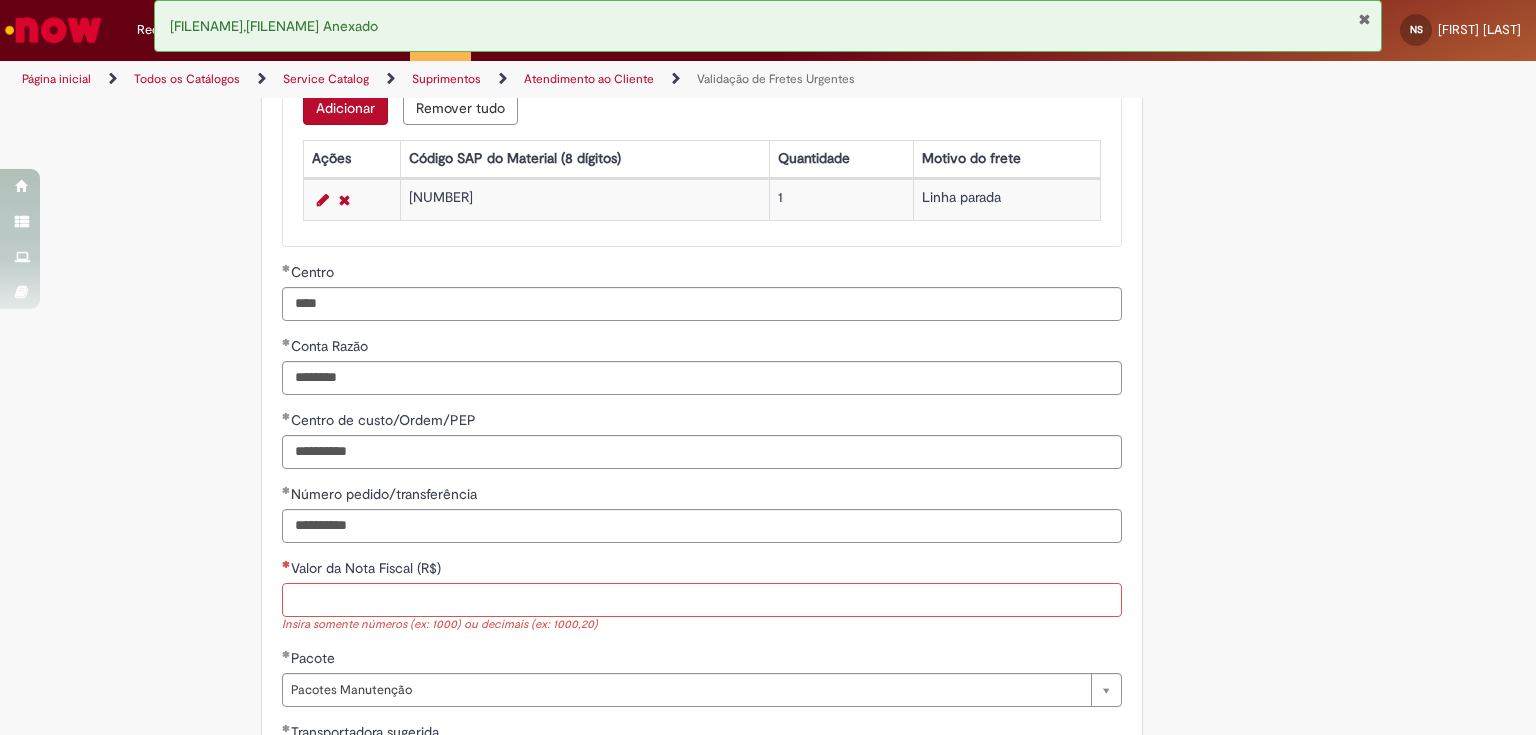 scroll, scrollTop: 0, scrollLeft: 0, axis: both 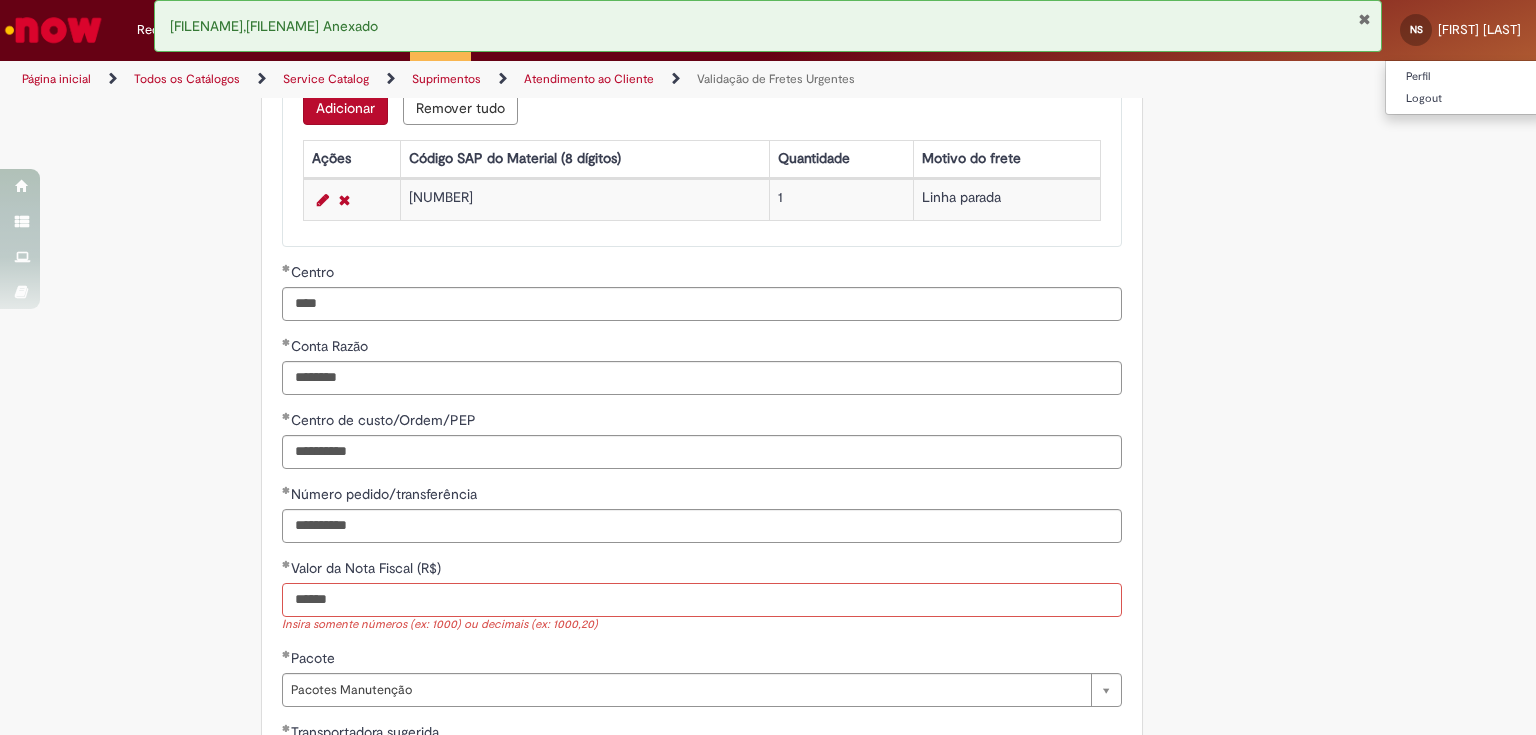 type on "******" 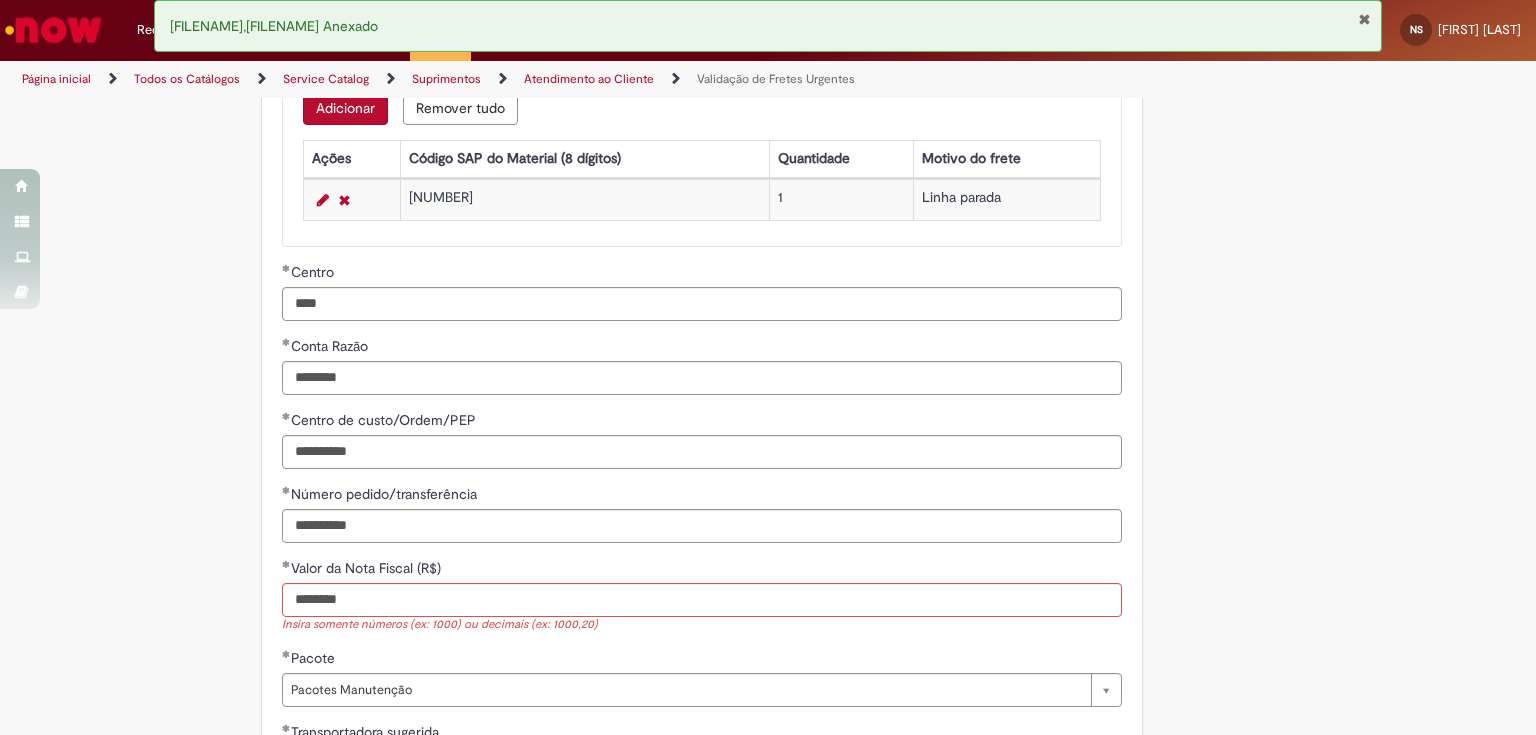 type on "**********" 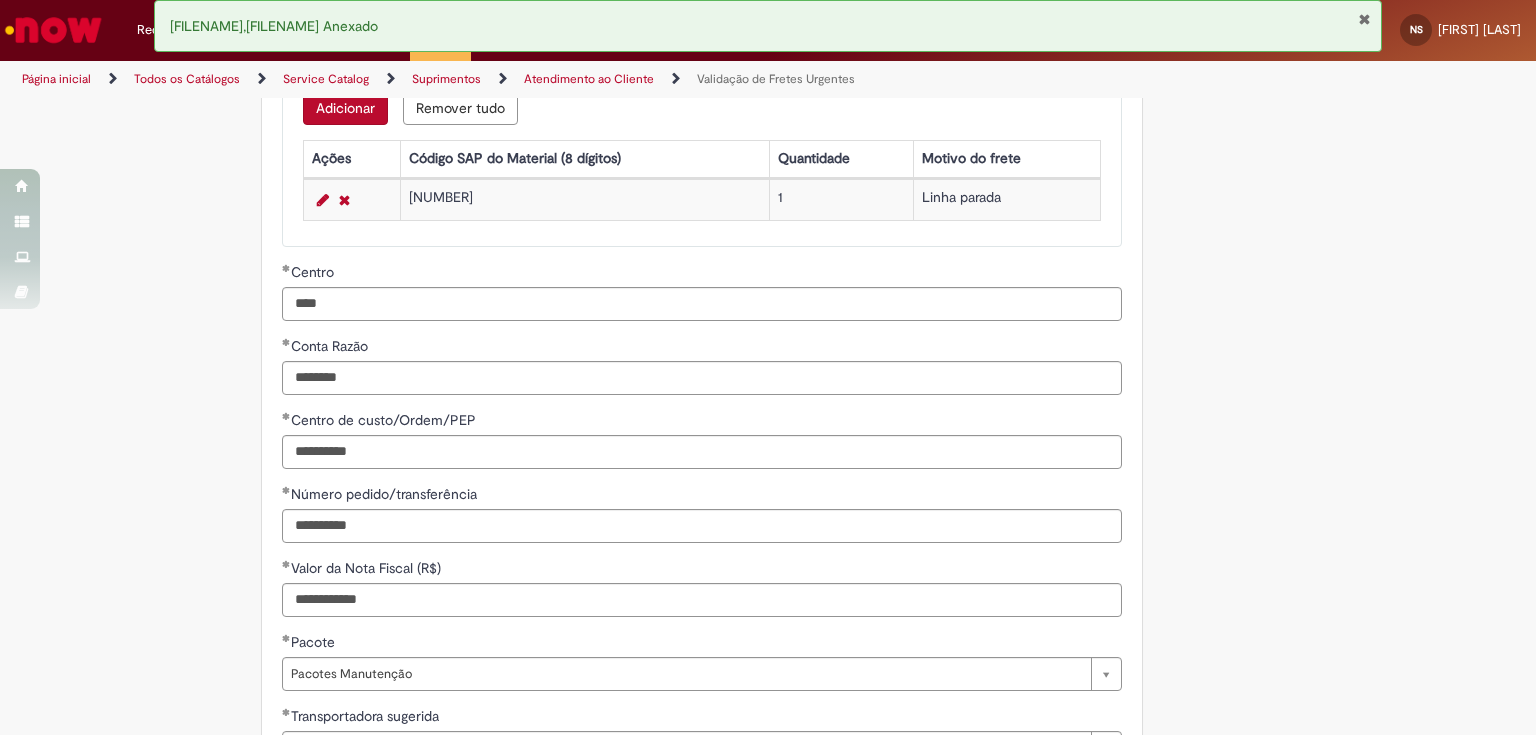 click on "**********" at bounding box center (702, 661) 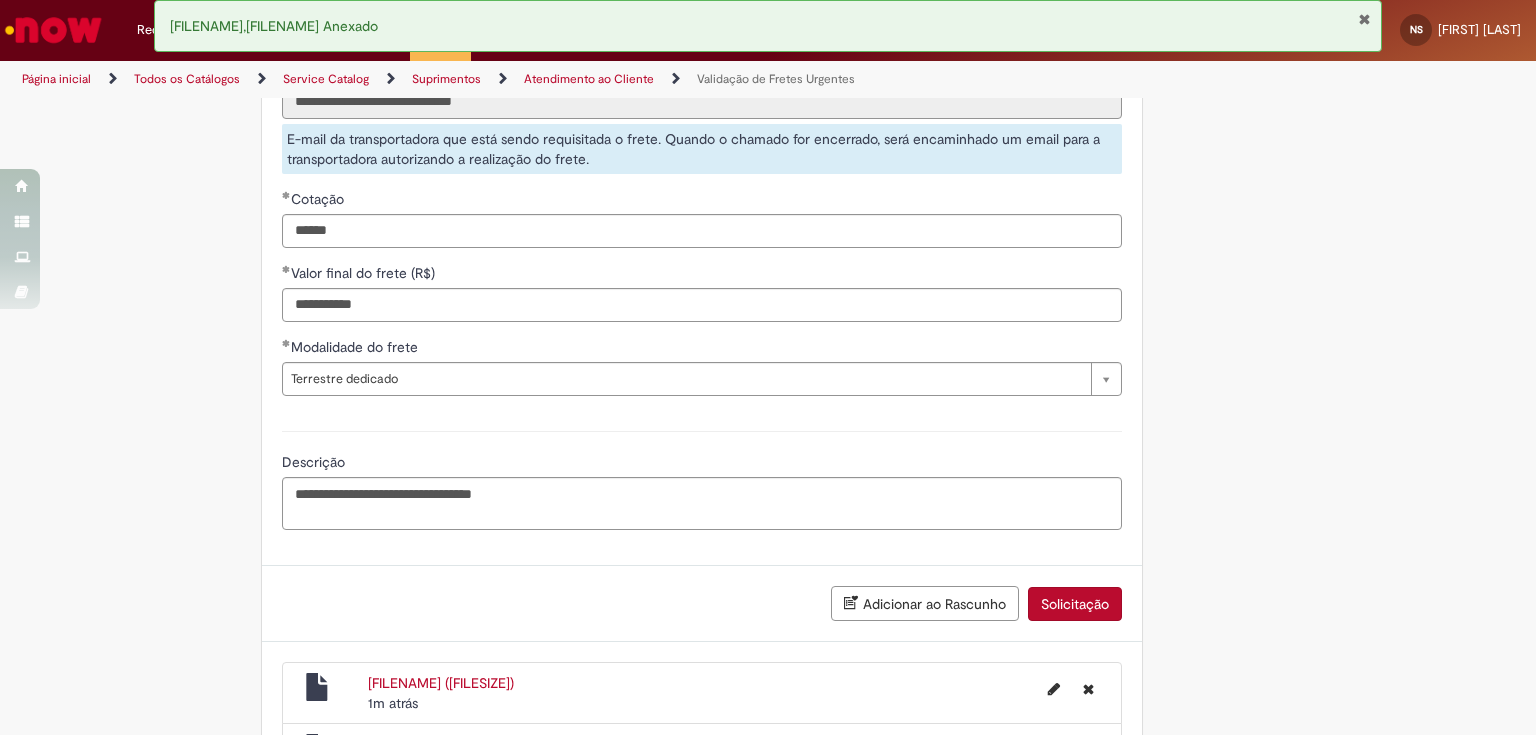 scroll, scrollTop: 1697, scrollLeft: 0, axis: vertical 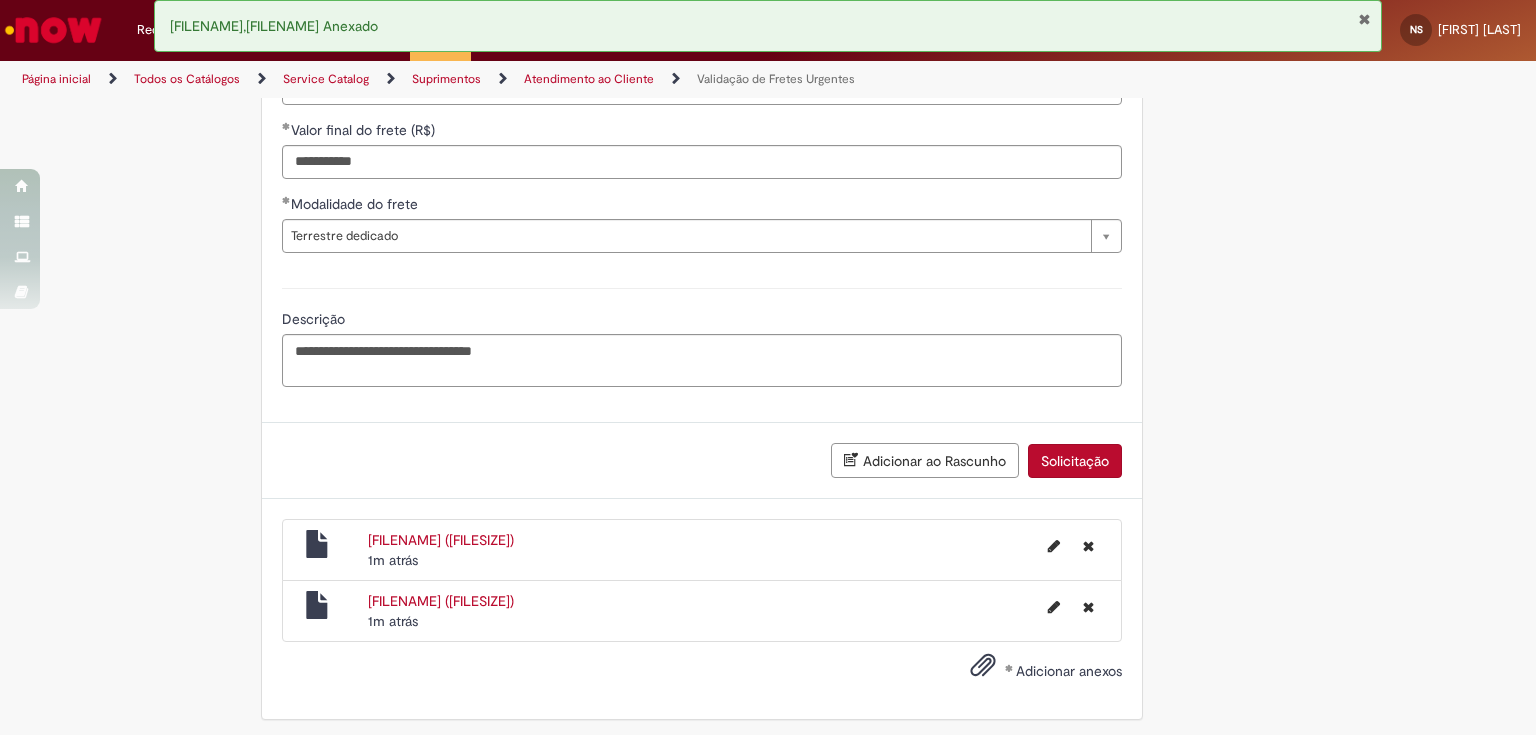 click on "Solicitação" at bounding box center [1075, 461] 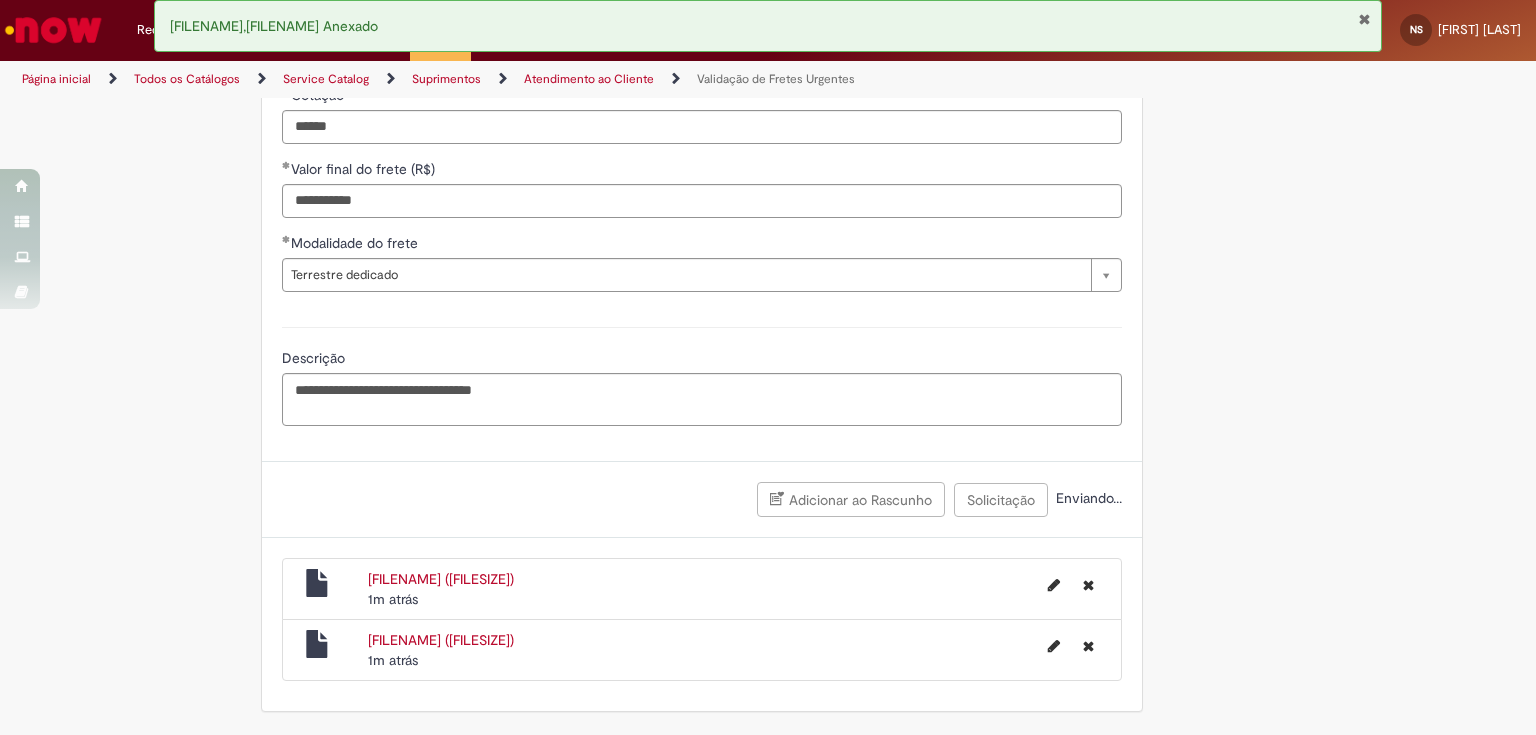 scroll, scrollTop: 1652, scrollLeft: 0, axis: vertical 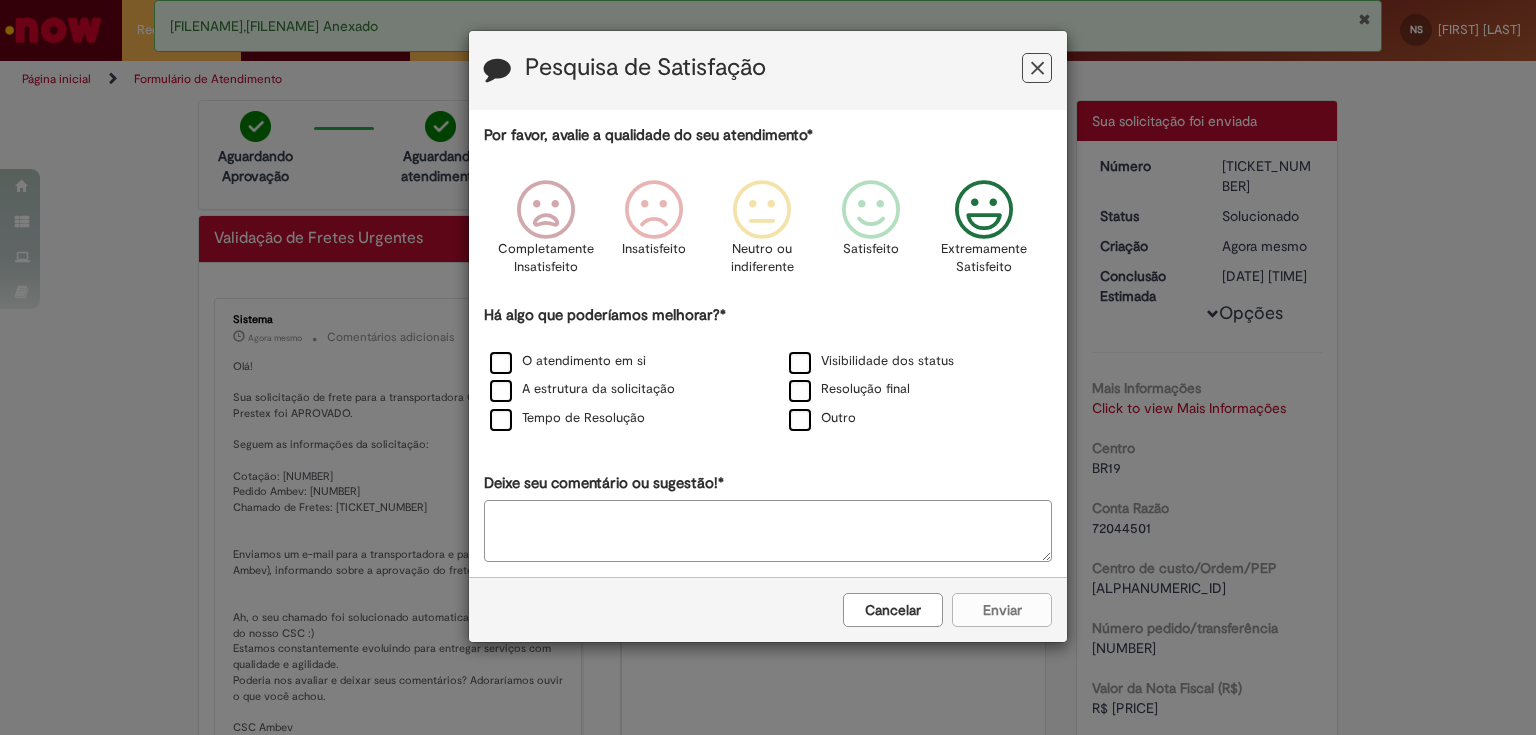 click at bounding box center [984, 210] 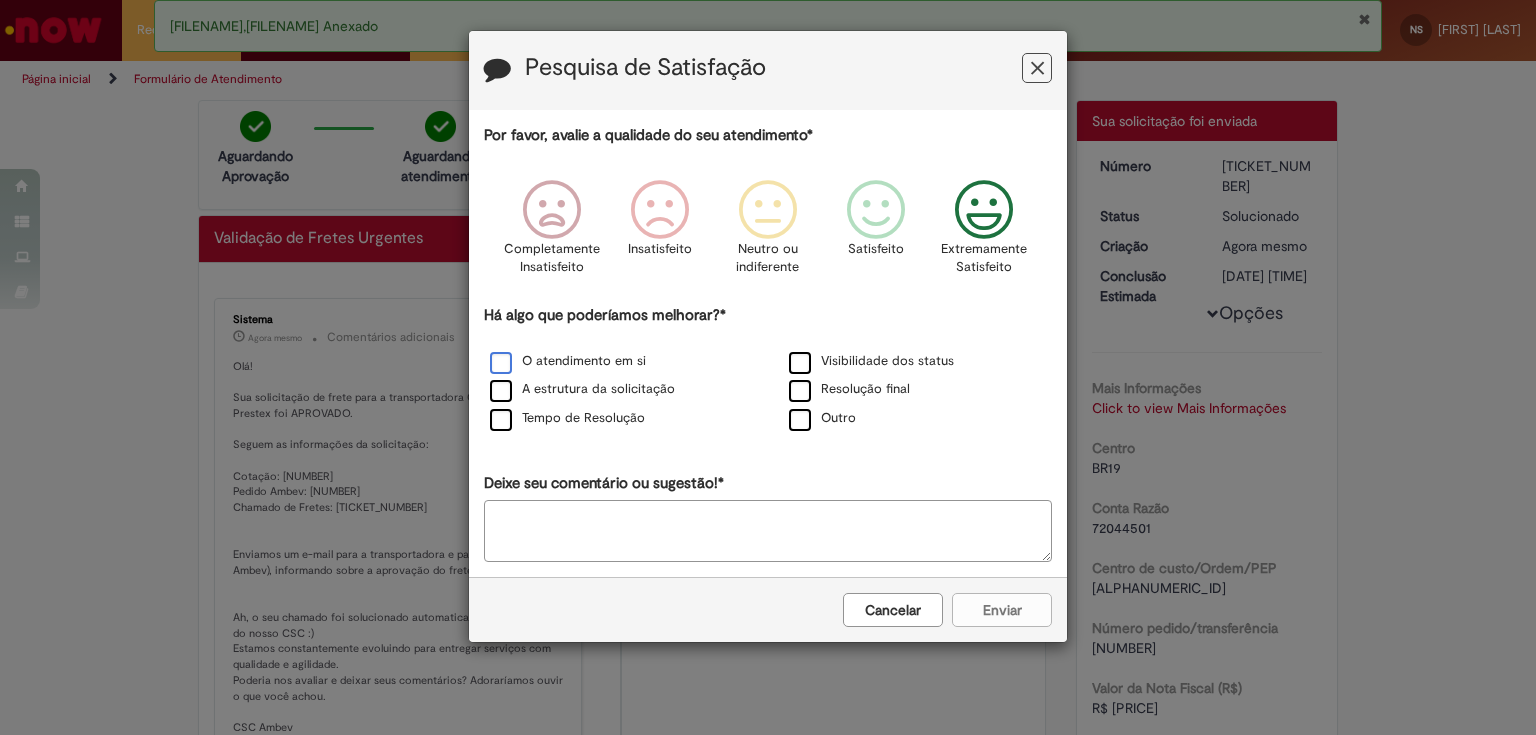 click on "O atendimento em si" at bounding box center [618, 362] 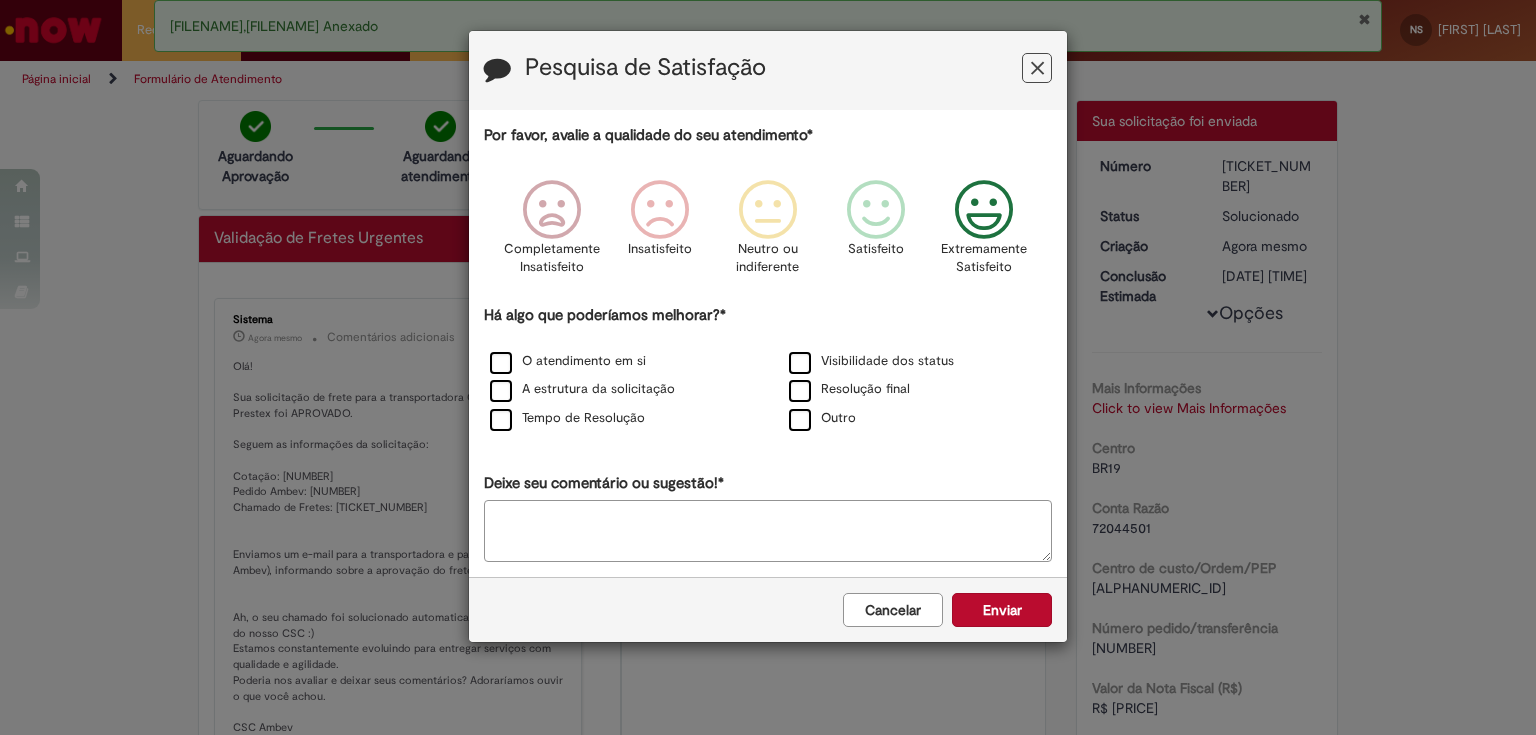 drag, startPoint x: 588, startPoint y: 507, endPoint x: 588, endPoint y: 520, distance: 13 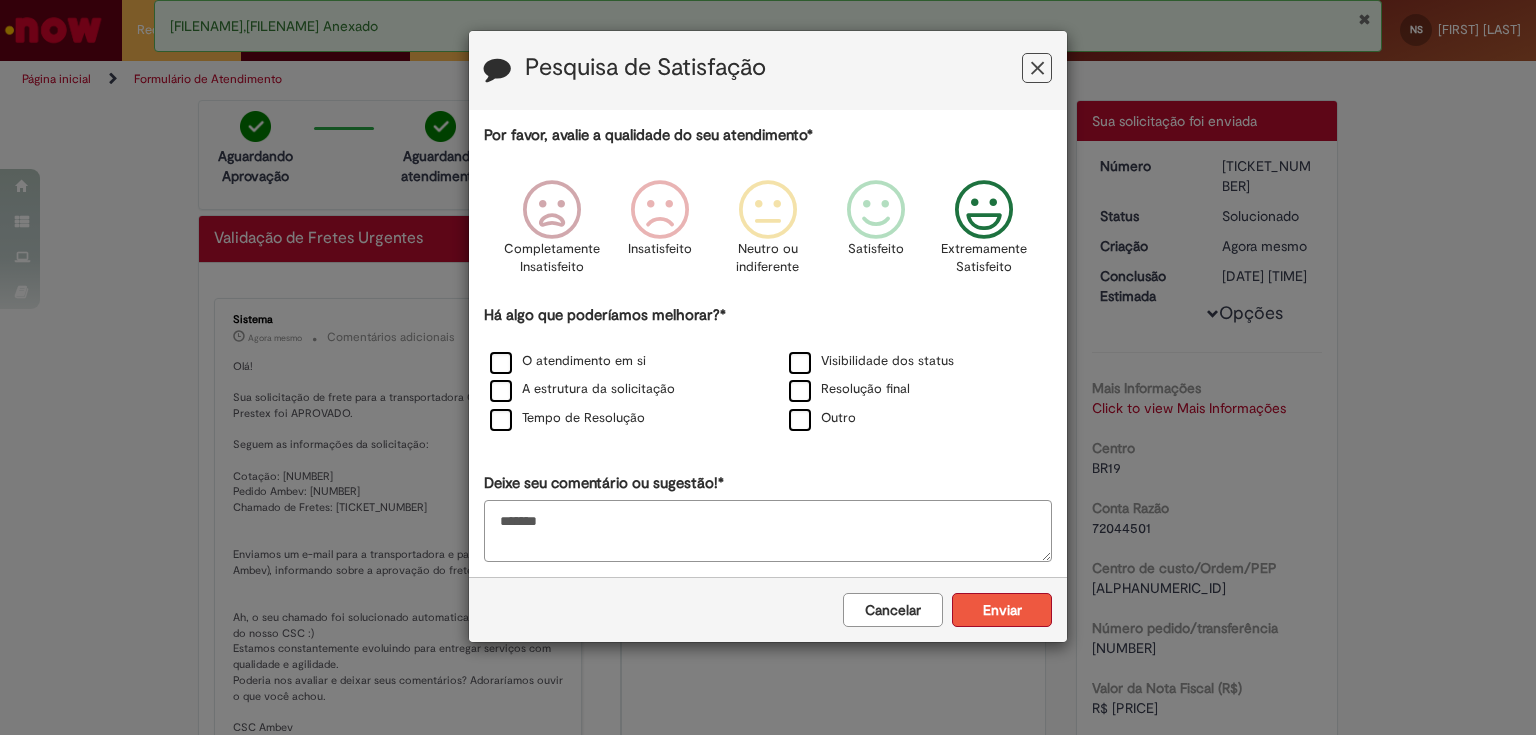 type on "*******" 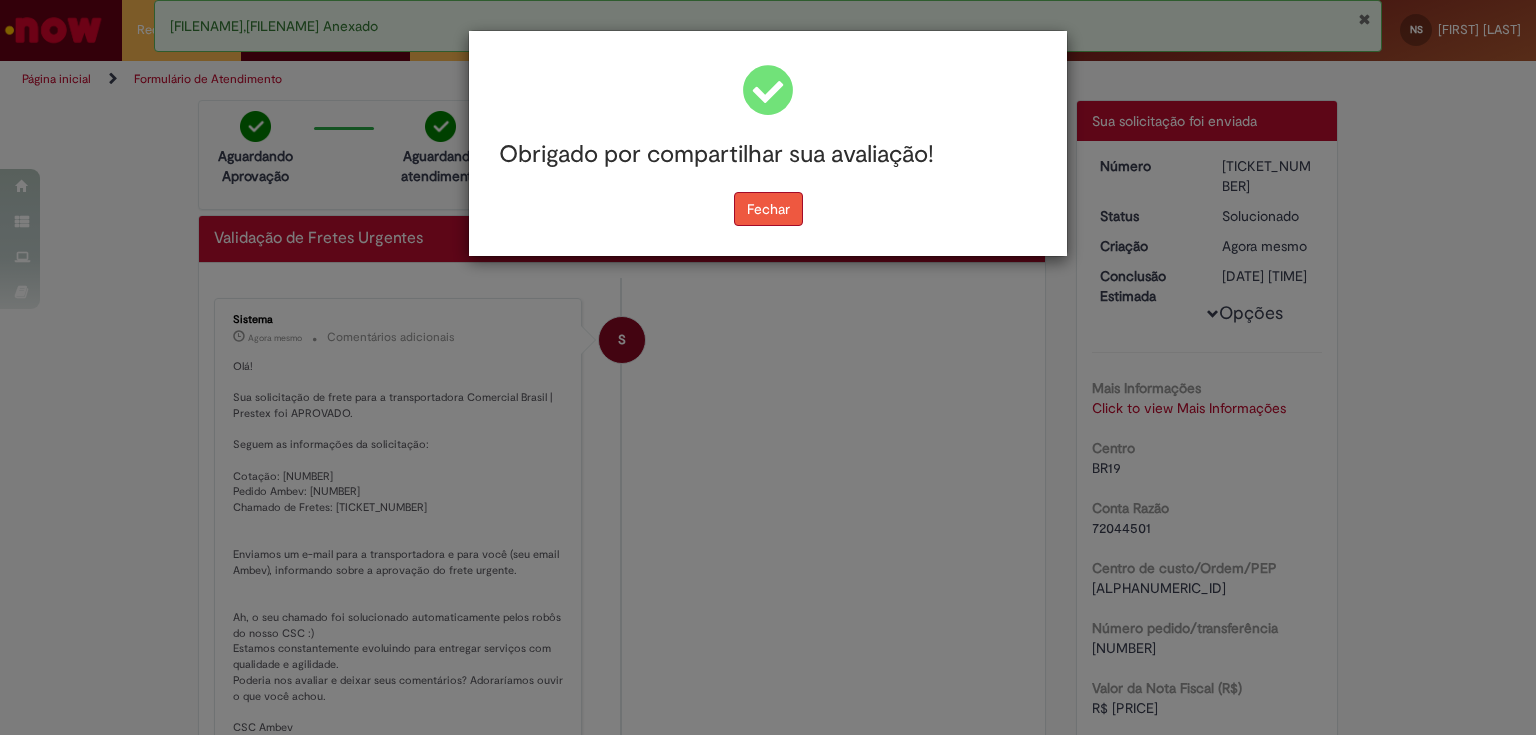 click on "Fechar" at bounding box center [768, 209] 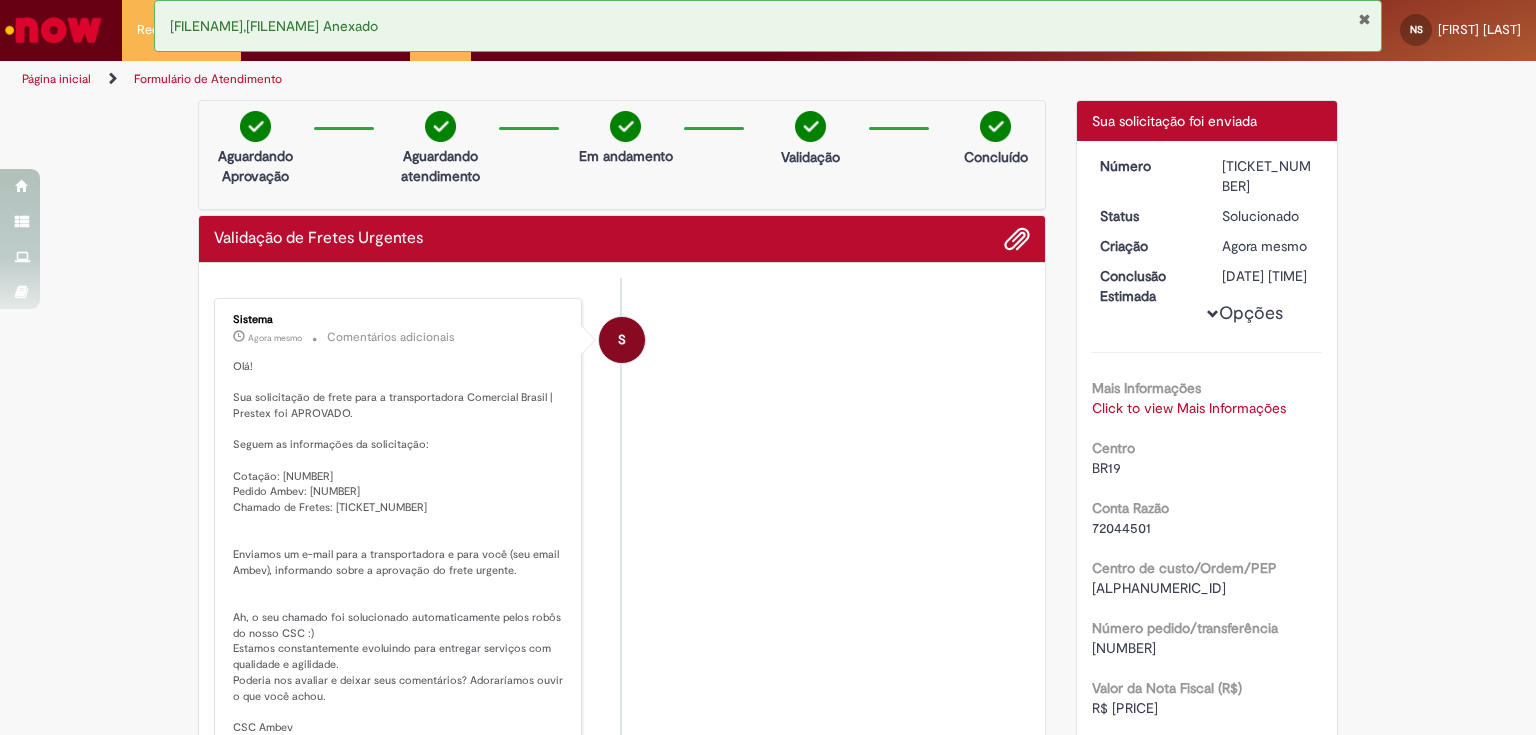 click on "Olá!
Sua solicitação de frete para a transportadora Comercial Brasil | Prestex foi APROVADO.
Seguem as informações da solicitação:
Cotação: [NUMBER]
Pedido Ambev: [NUMBER]
Chamado de Fretes: [TICKET_NUMBER]
Enviamos um e-mail para a transportadora e para você (seu email Ambev), informando sobre a aprovação do frete urgente.
Ah, o seu chamado foi solucionado automaticamente pelos robôs do nosso CSC :)
Estamos constantemente evoluindo para entregar serviços com qualidade e agilidade.
Poderia nos avaliar e deixar seus comentários? Adoraríamos ouvir o que você achou.
CSC Ambev
Nossa estratégia é o seu sucesso!" at bounding box center (399, 555) 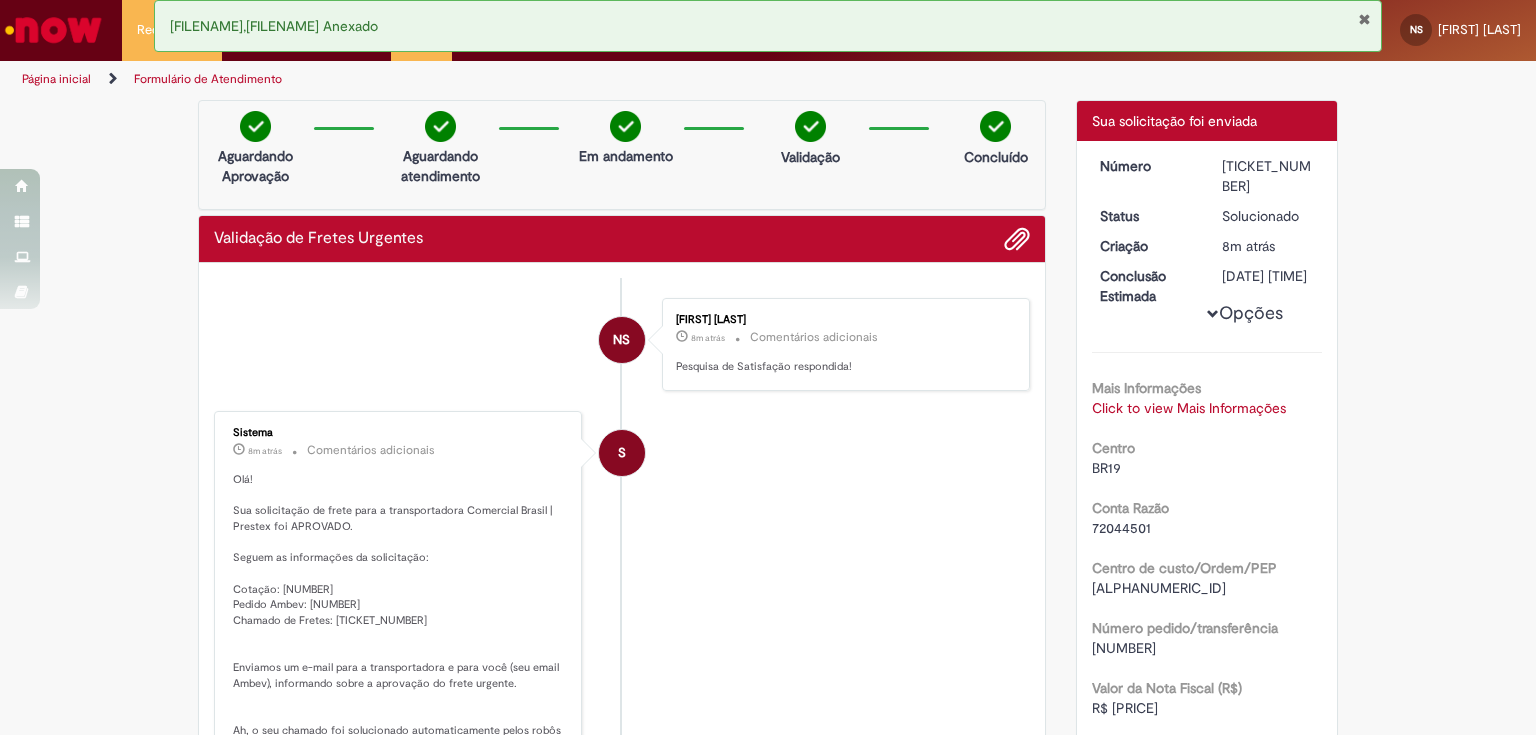 click at bounding box center (1364, 19) 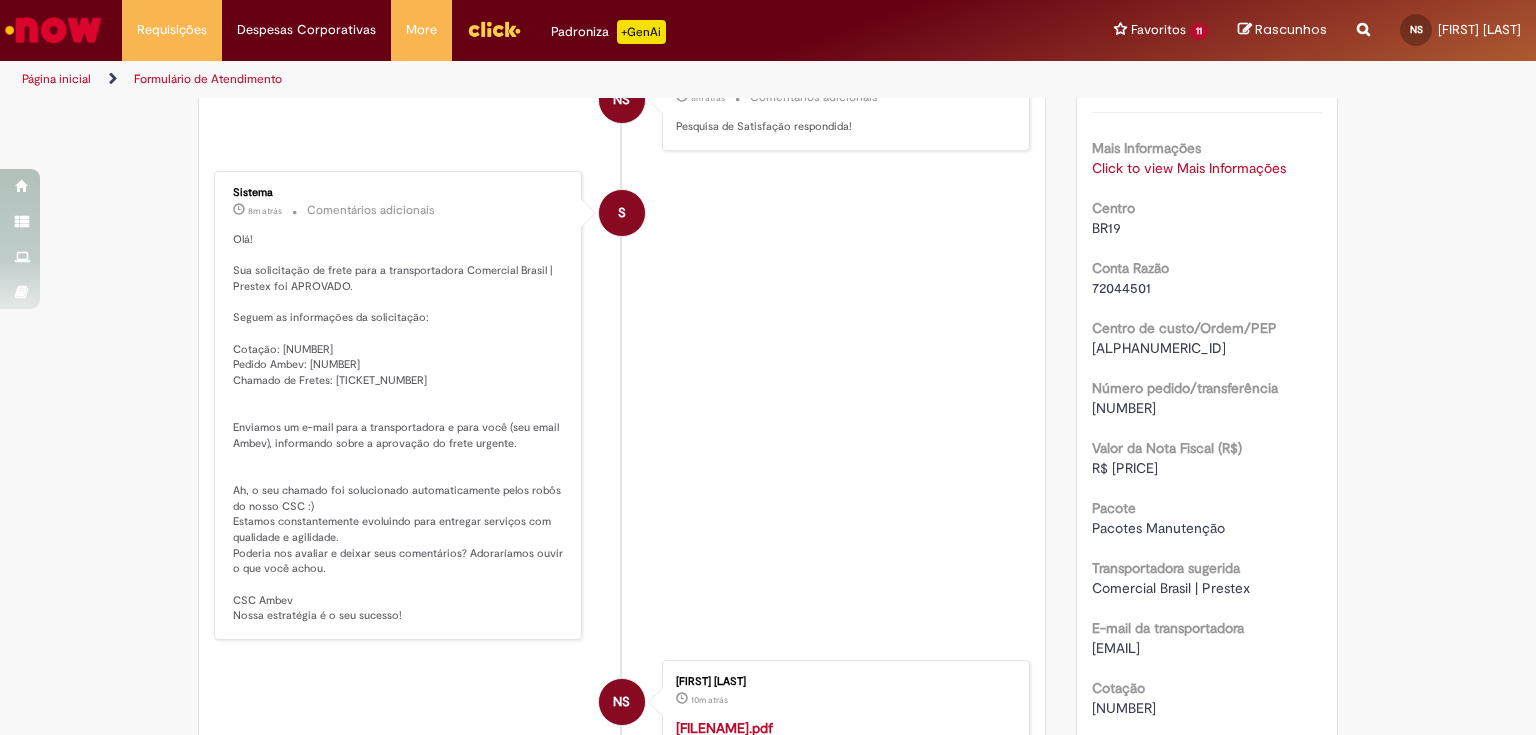 scroll, scrollTop: 320, scrollLeft: 0, axis: vertical 